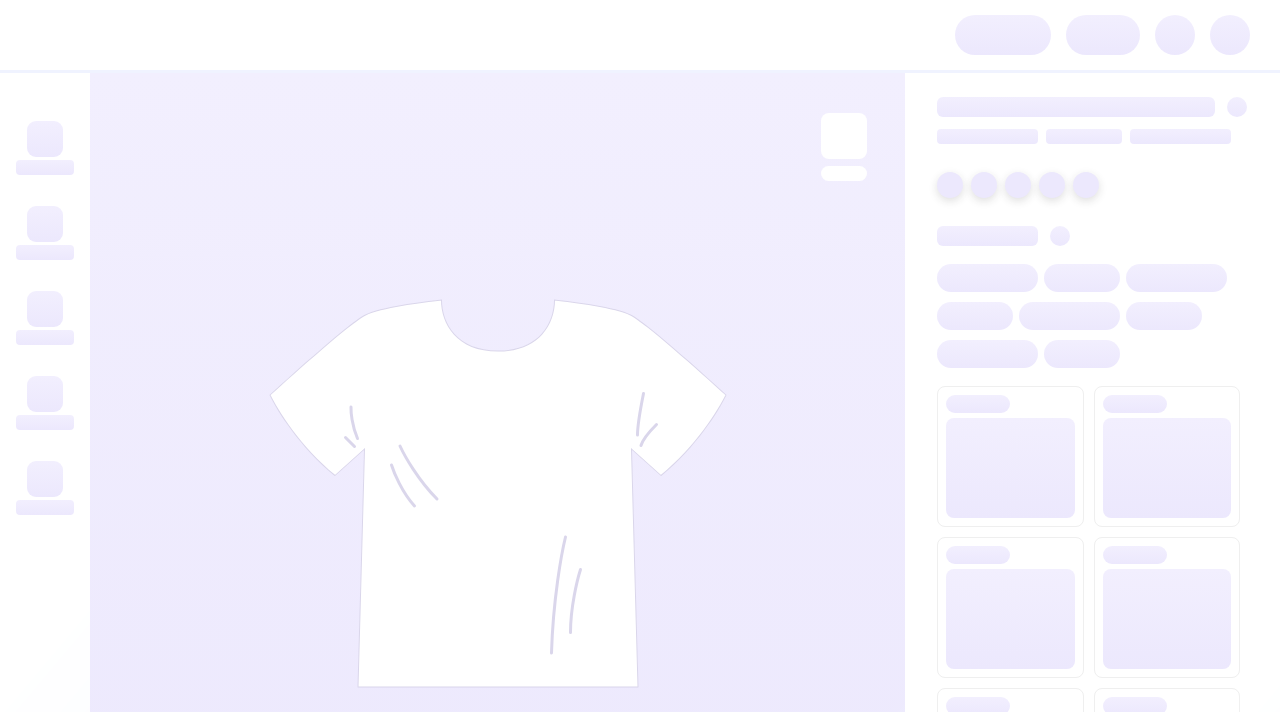 scroll, scrollTop: 0, scrollLeft: 0, axis: both 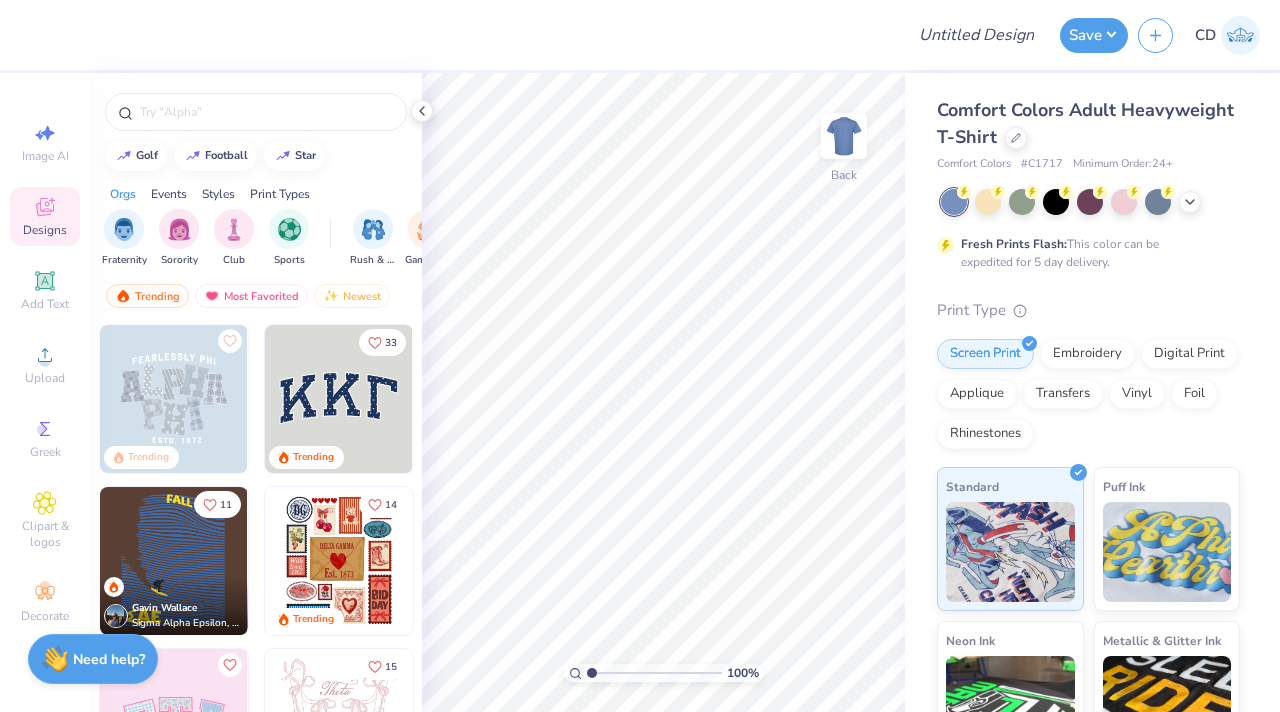 click on "Image AI Designs Add Text Upload Greek Clipart & logos Decorate" at bounding box center (45, 372) 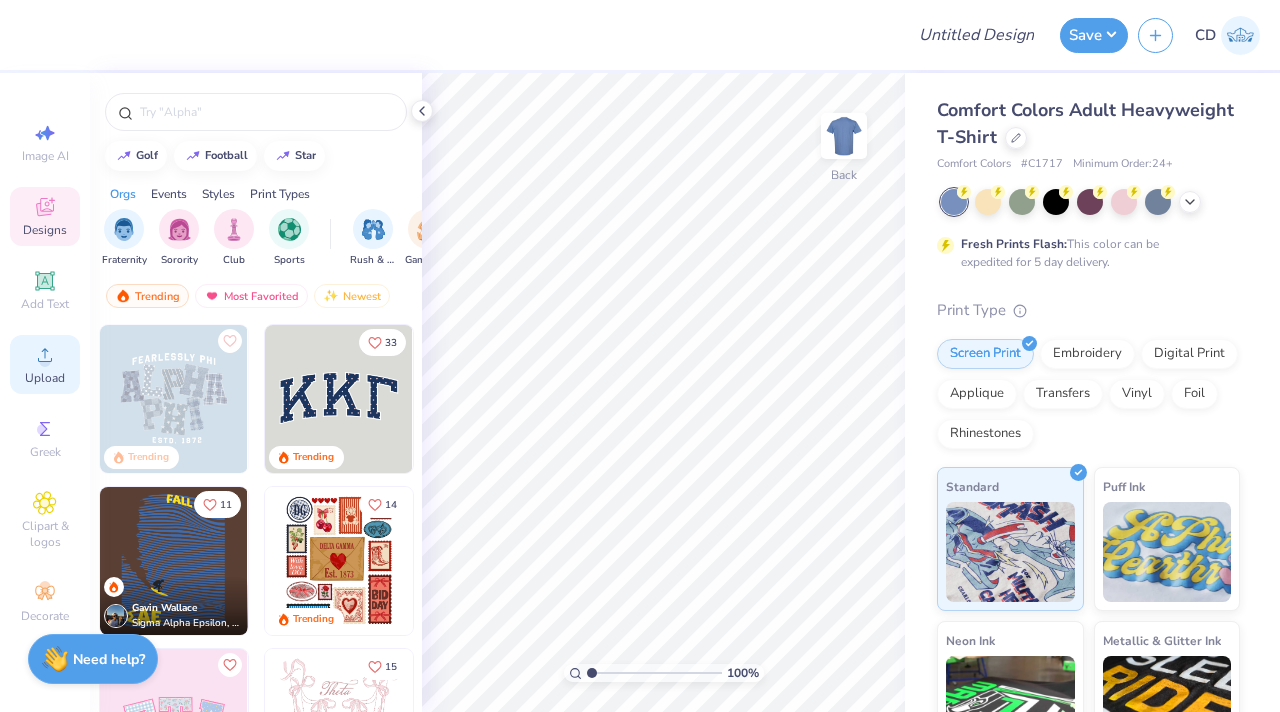 click 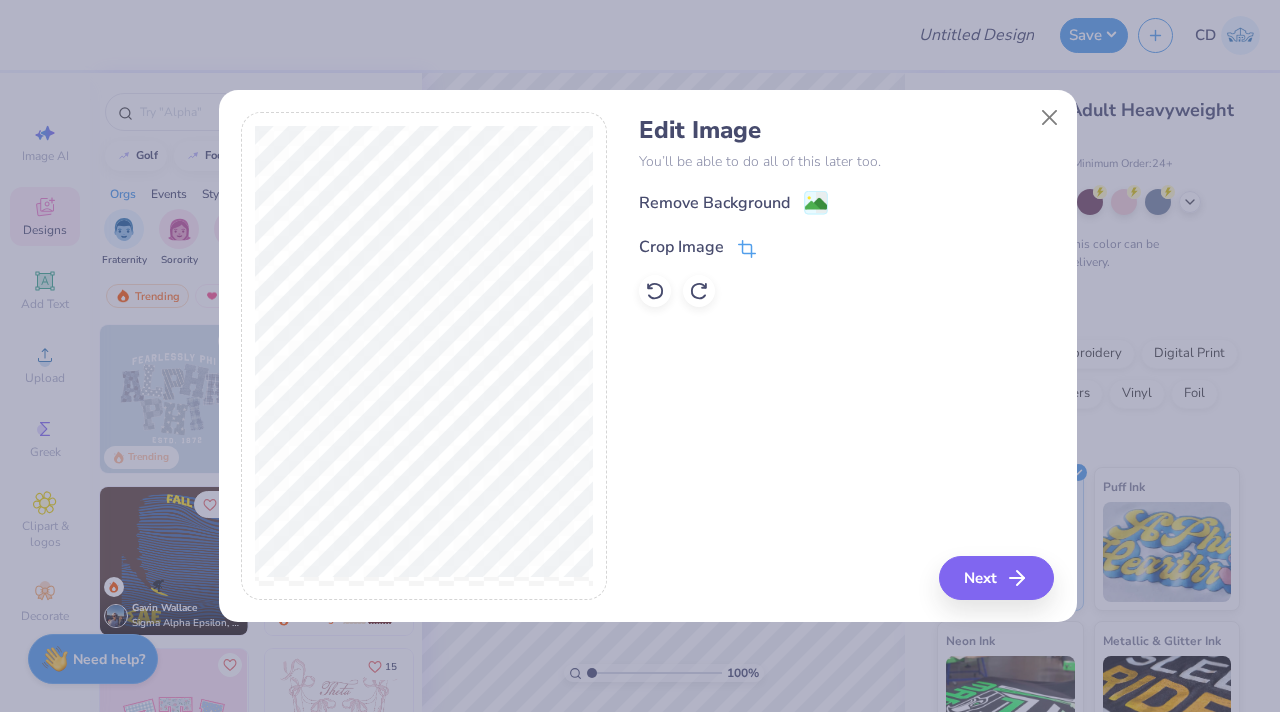 click on "Crop Image" at bounding box center [697, 247] 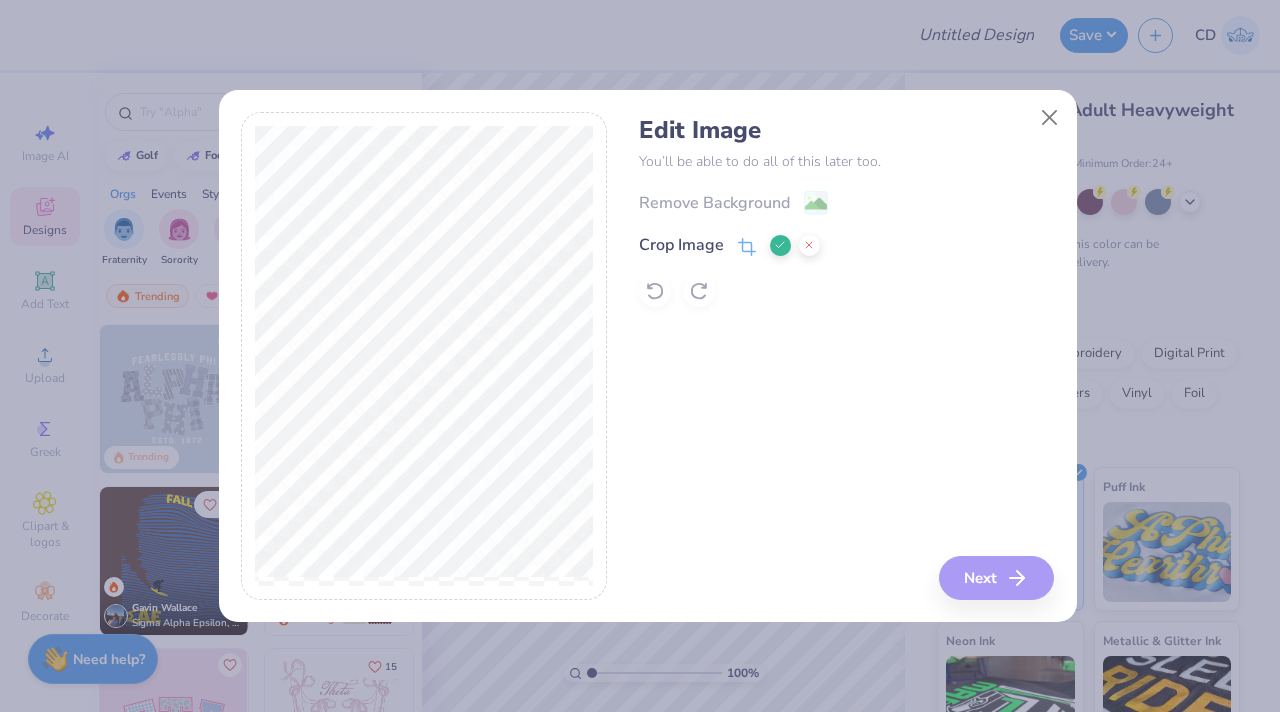 click at bounding box center (780, 245) 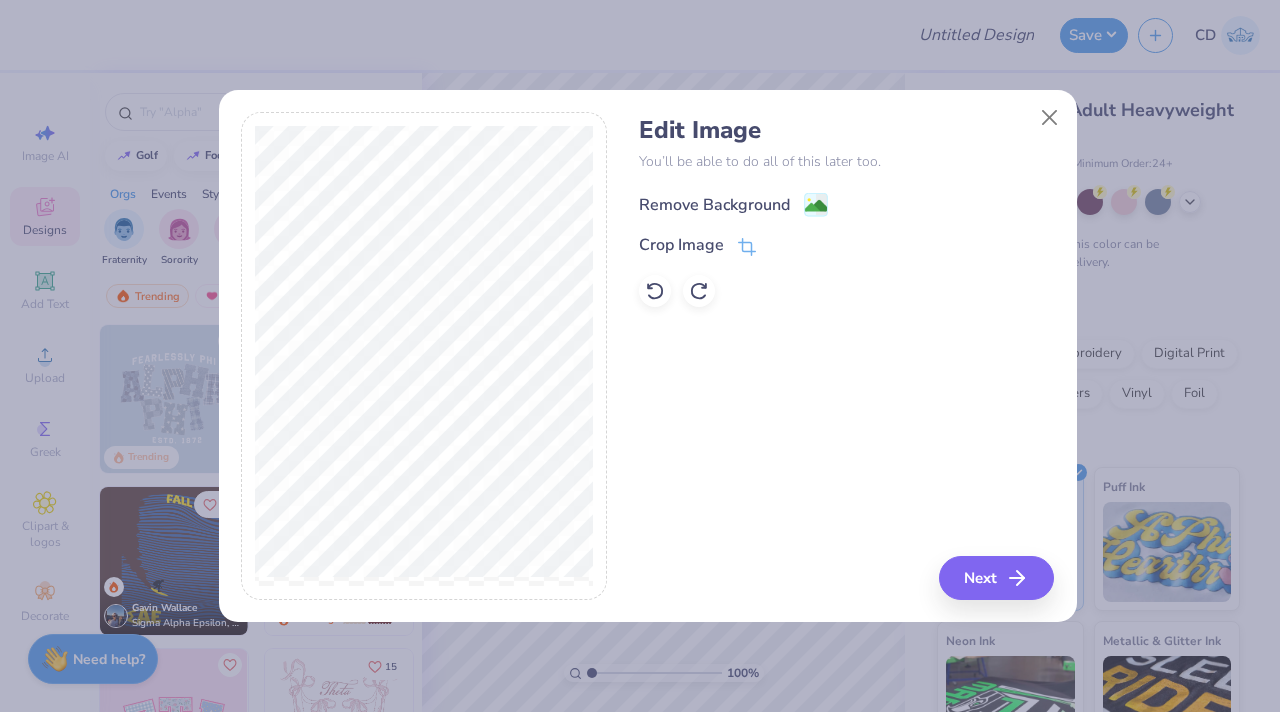 click on "Remove Background" at bounding box center (733, 204) 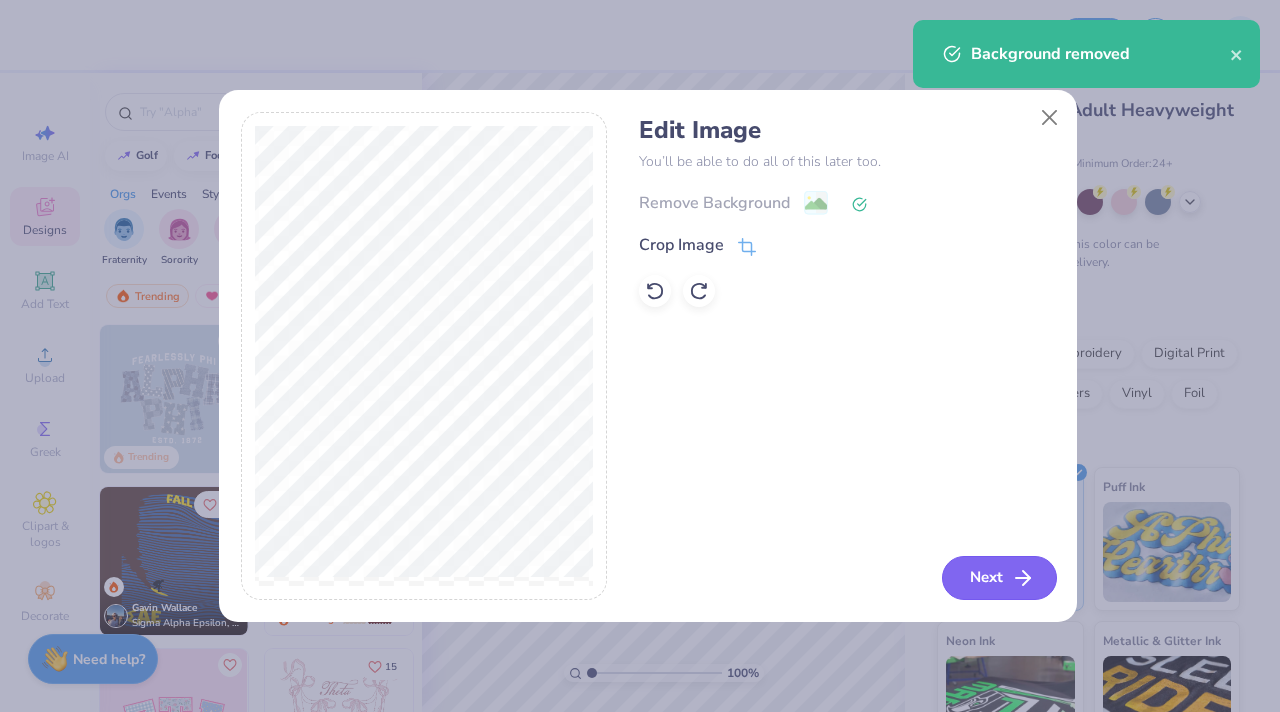 click on "Next" at bounding box center [999, 578] 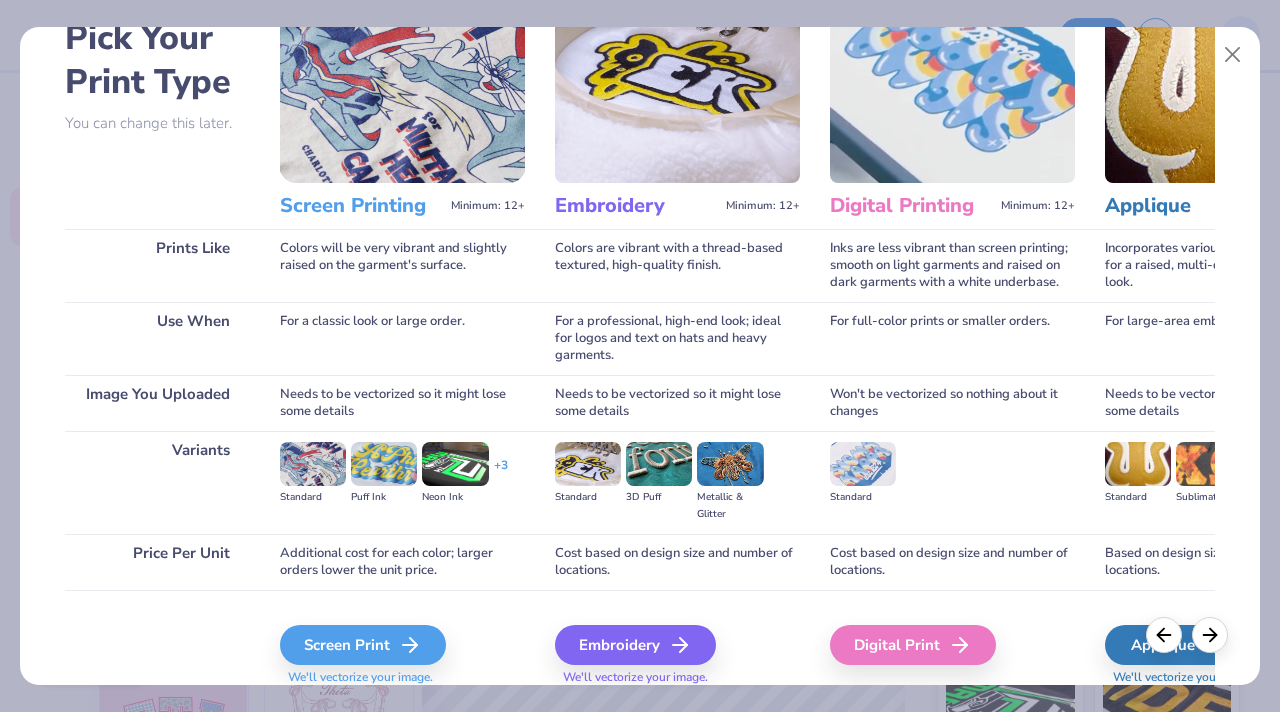 scroll, scrollTop: 185, scrollLeft: 0, axis: vertical 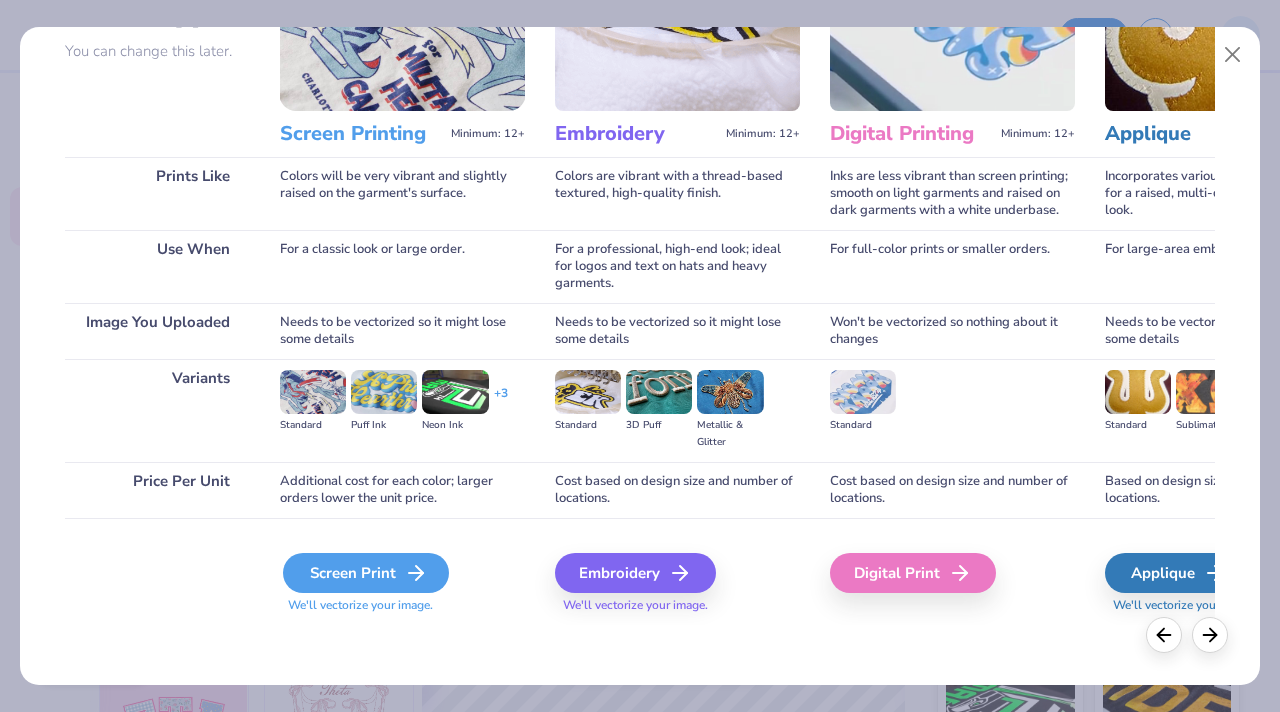 click on "Screen Print" at bounding box center [366, 573] 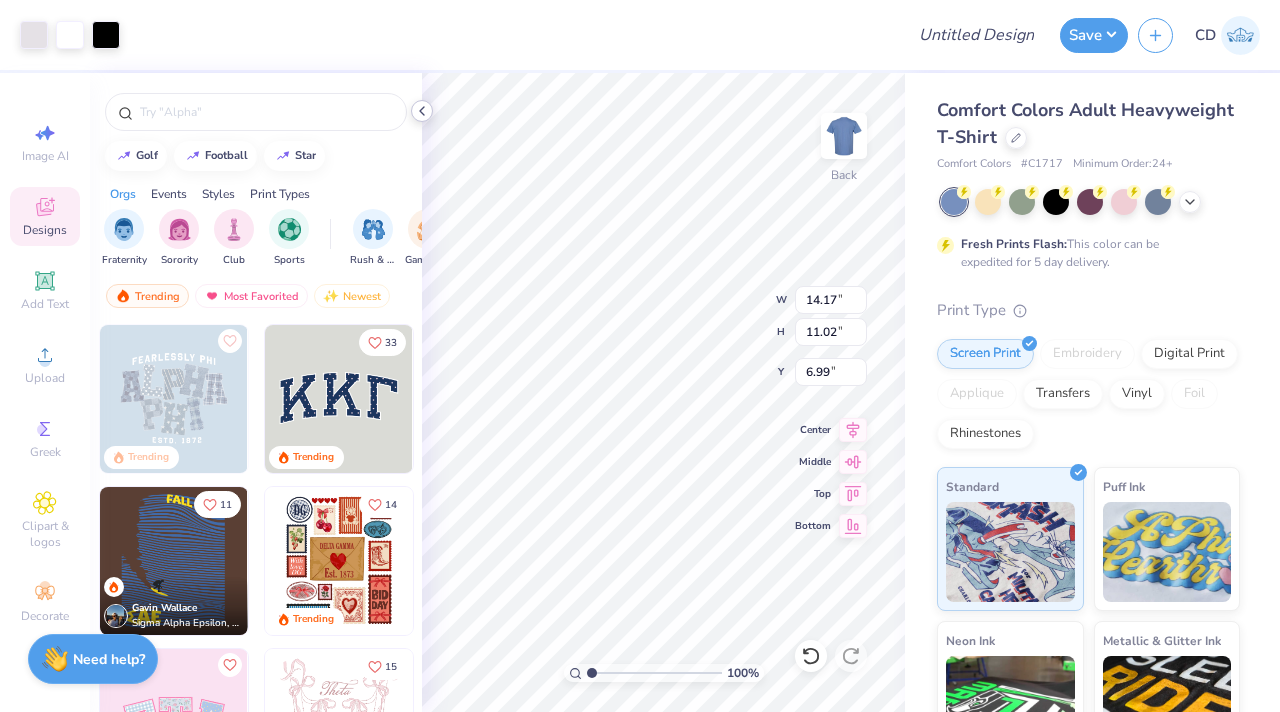 click 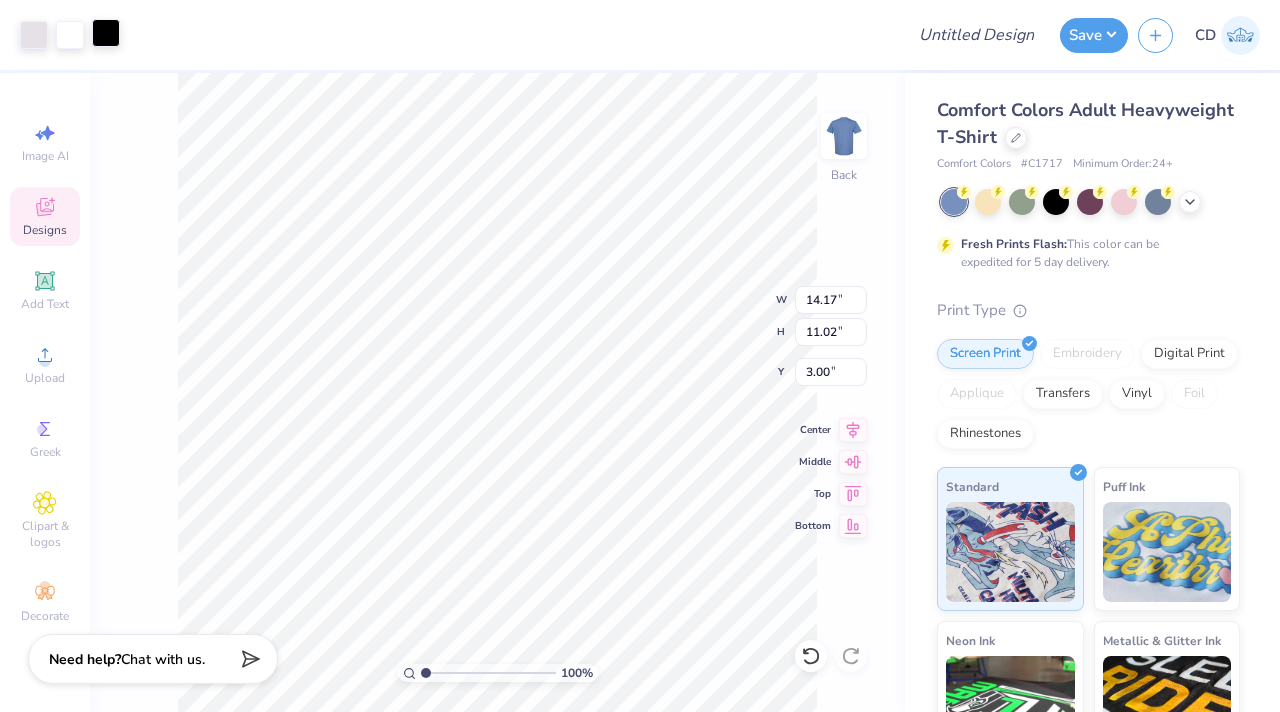 click at bounding box center (106, 33) 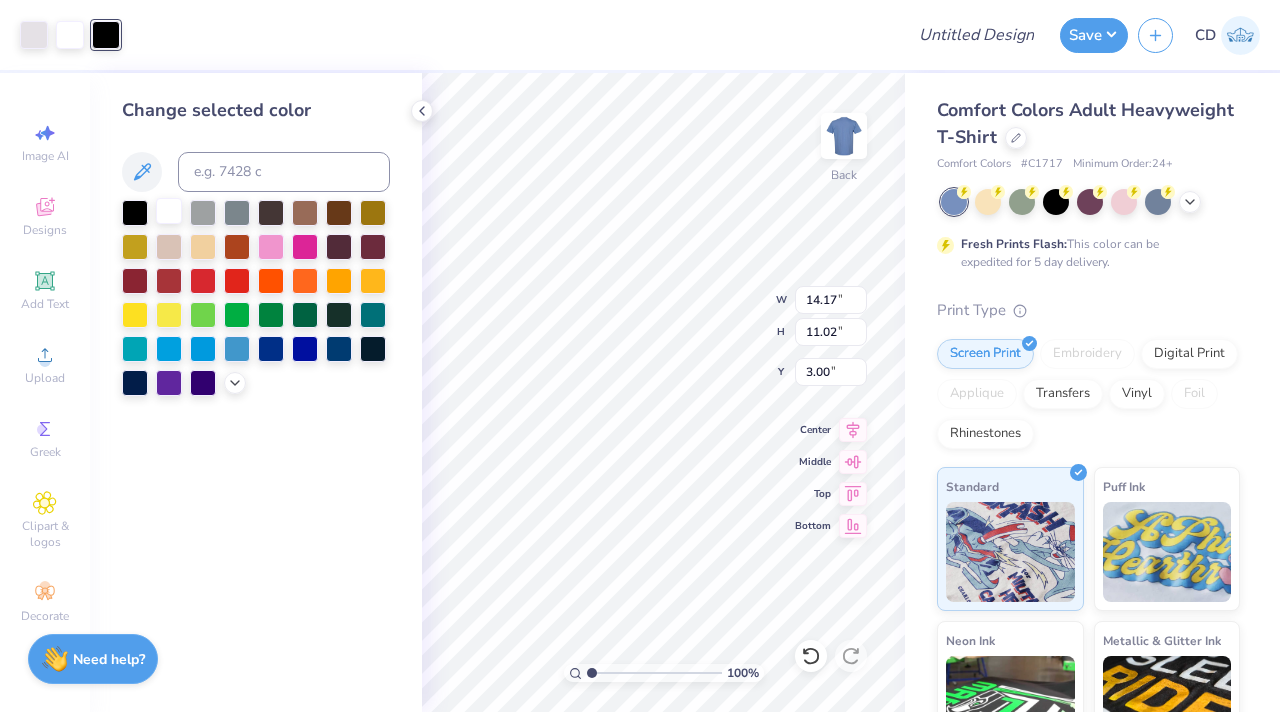 click at bounding box center [169, 211] 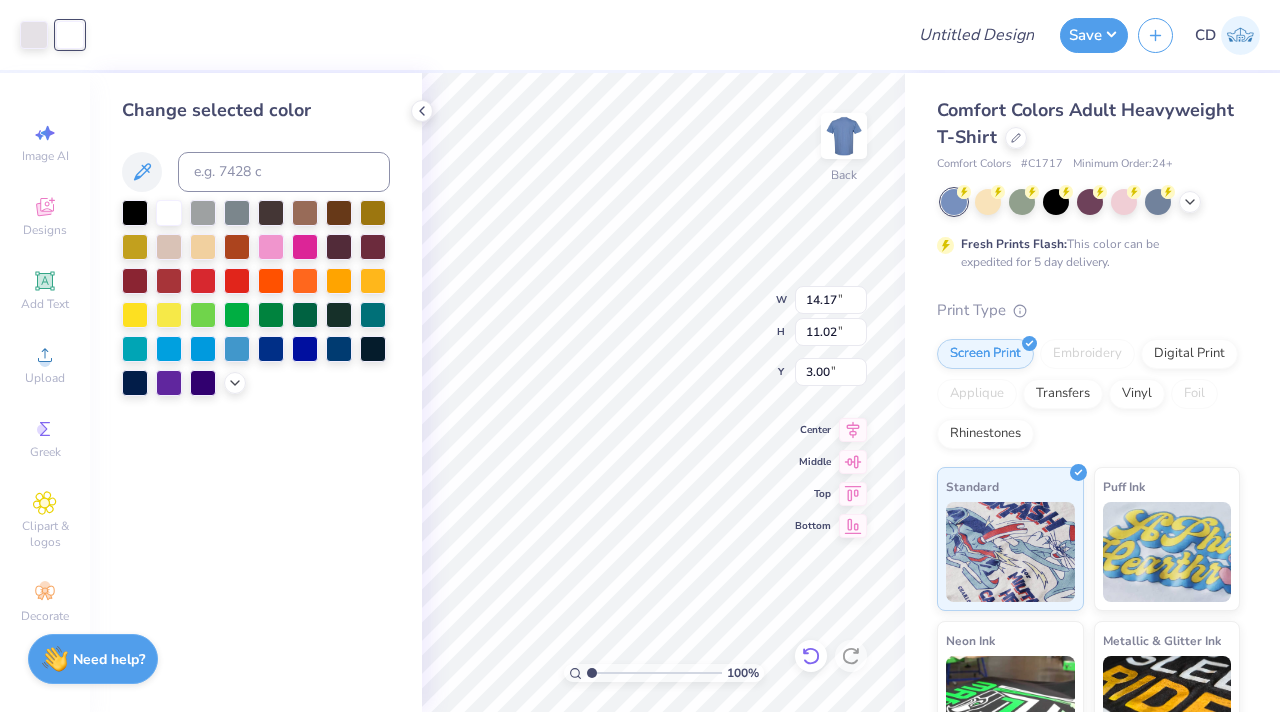 click 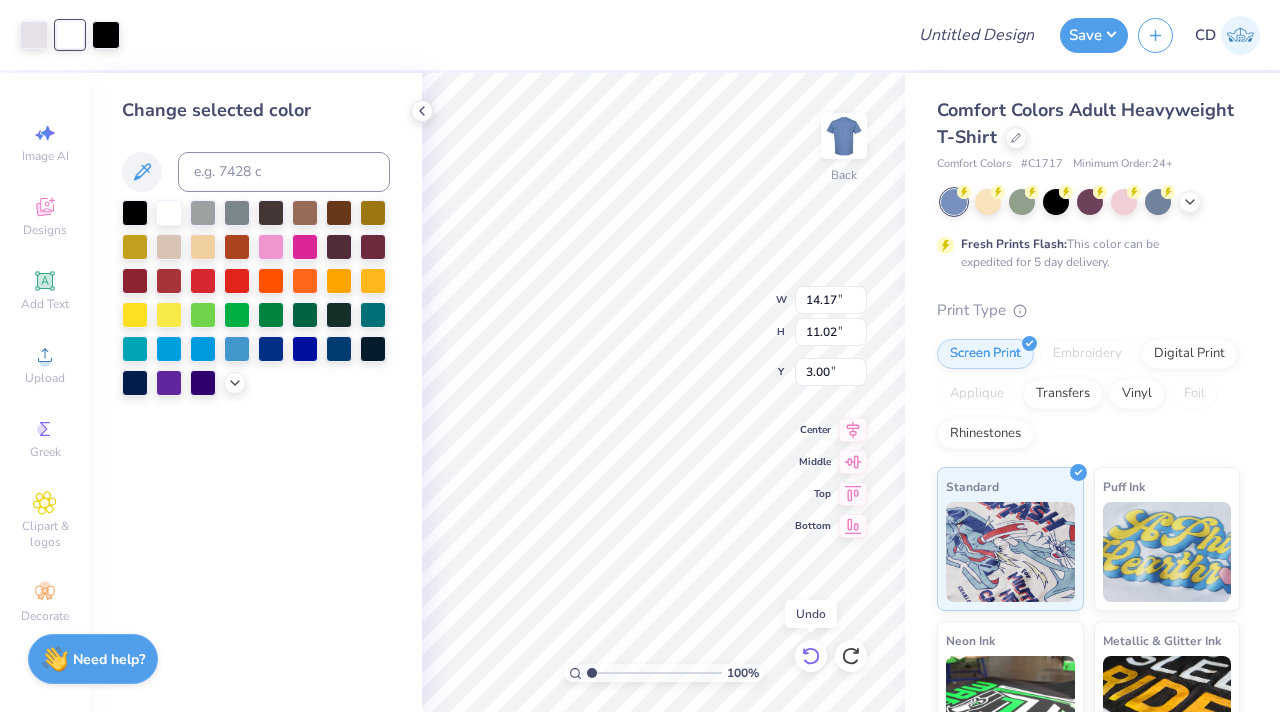 click 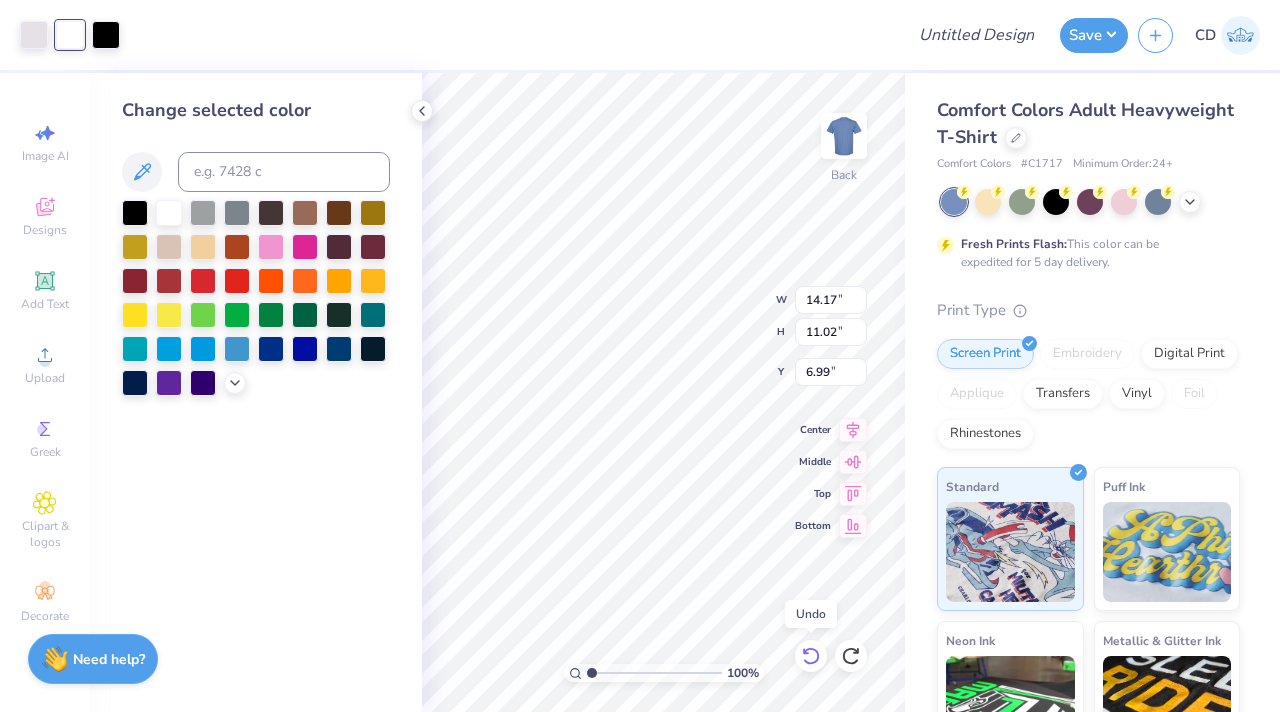 click 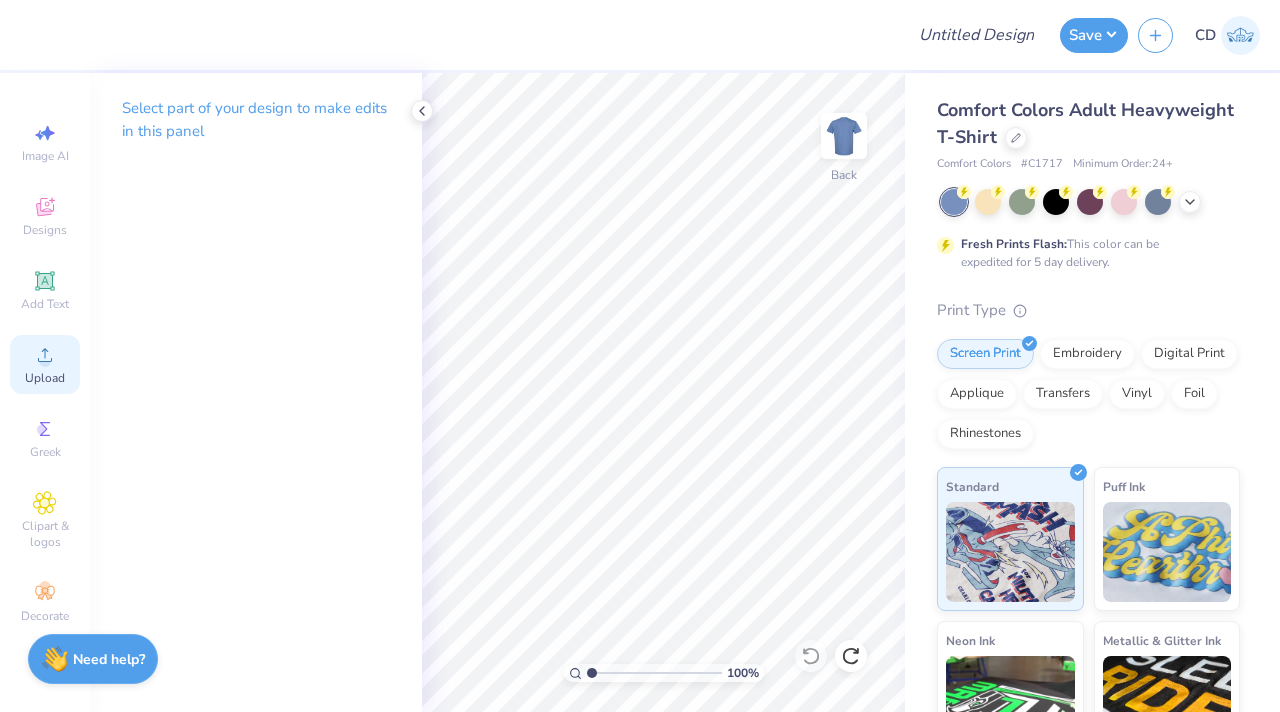 click 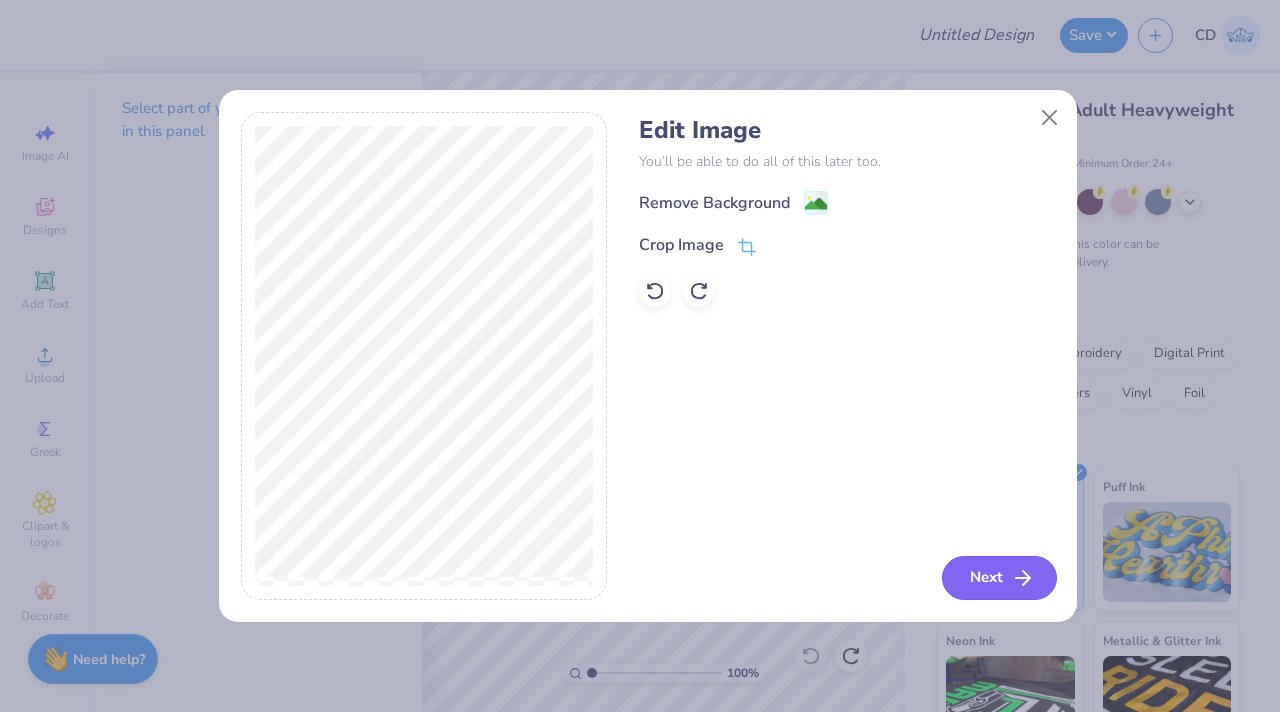 click on "Next" at bounding box center (999, 578) 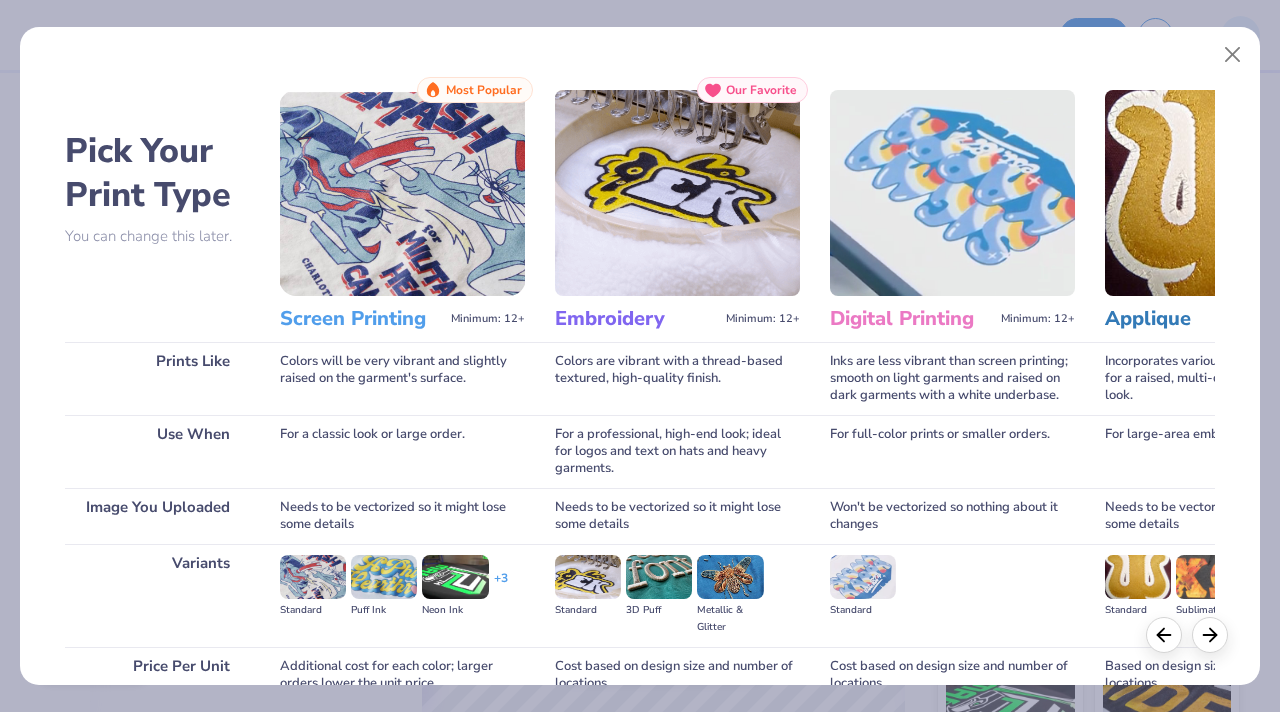 scroll, scrollTop: 185, scrollLeft: 0, axis: vertical 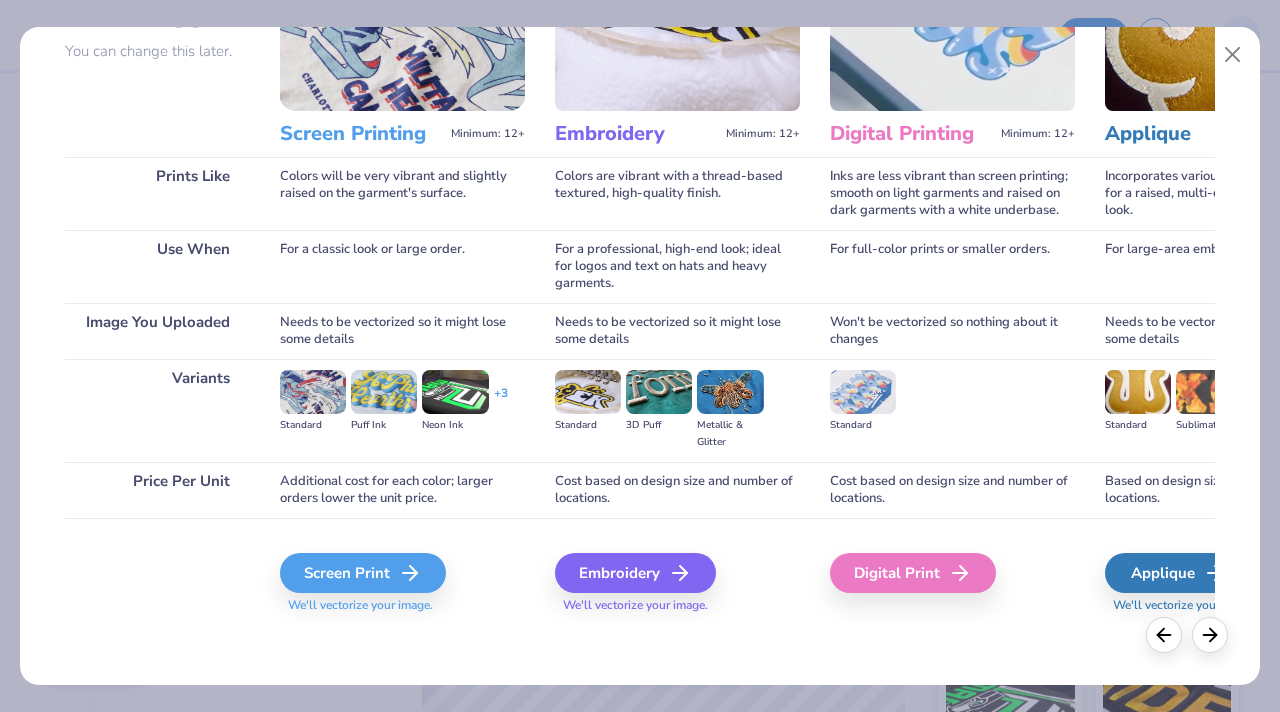 click on "Screen Print" at bounding box center [363, 573] 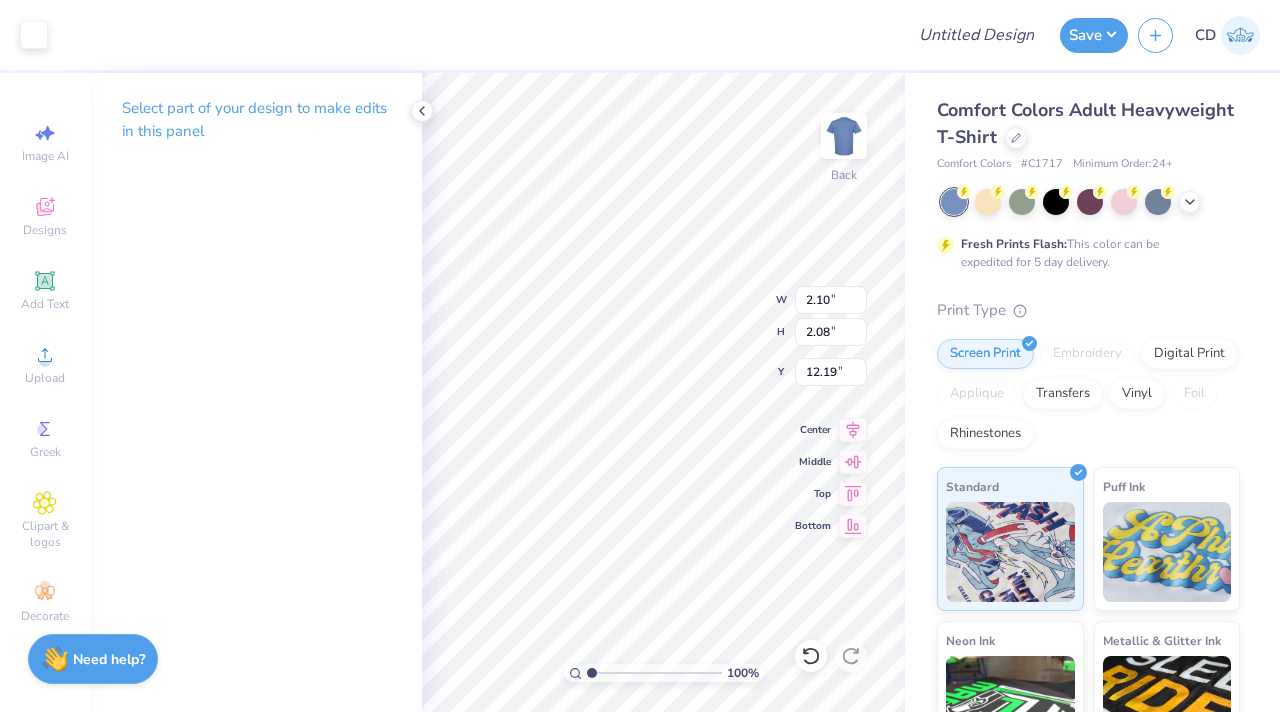 type on "2.10" 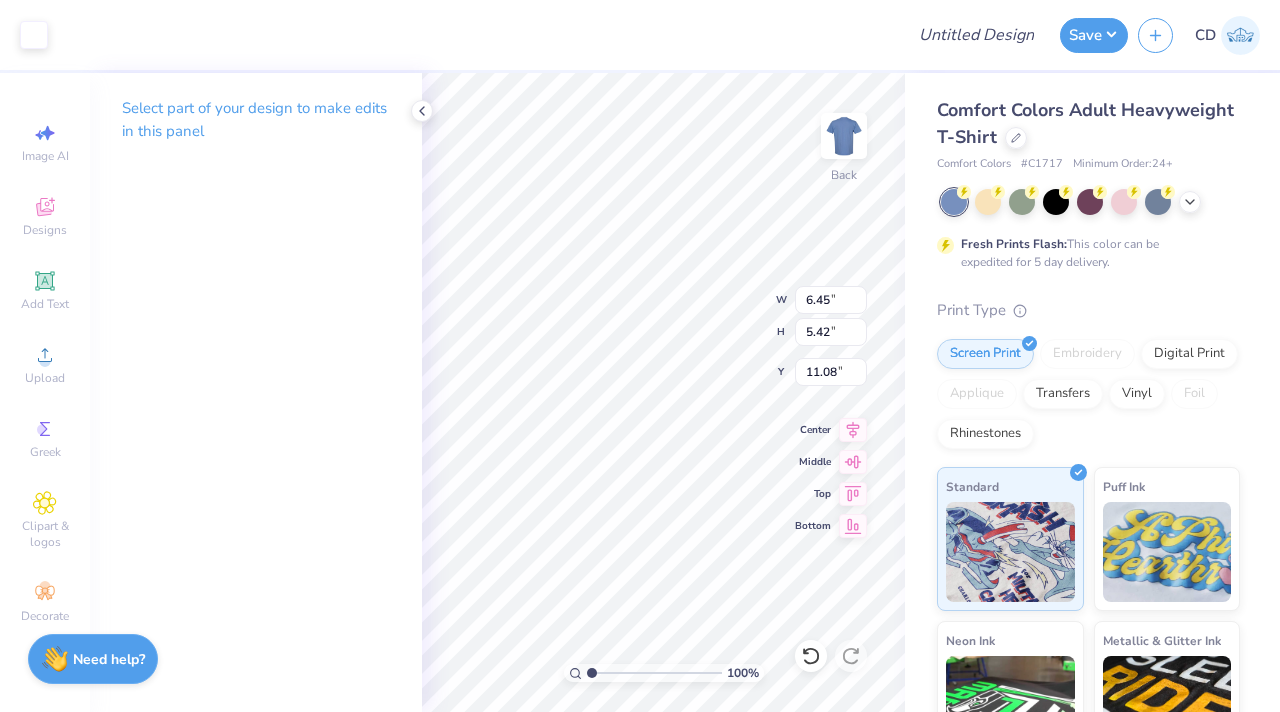 type on "2.21" 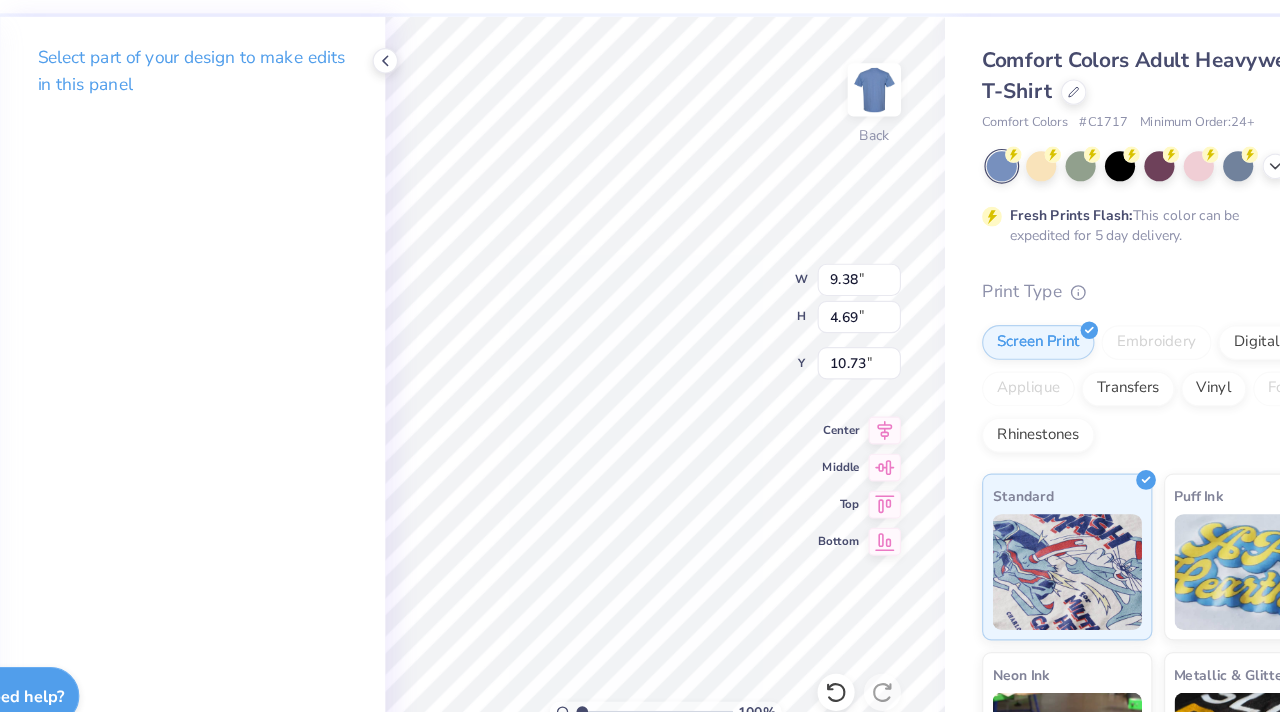 type on "6.45" 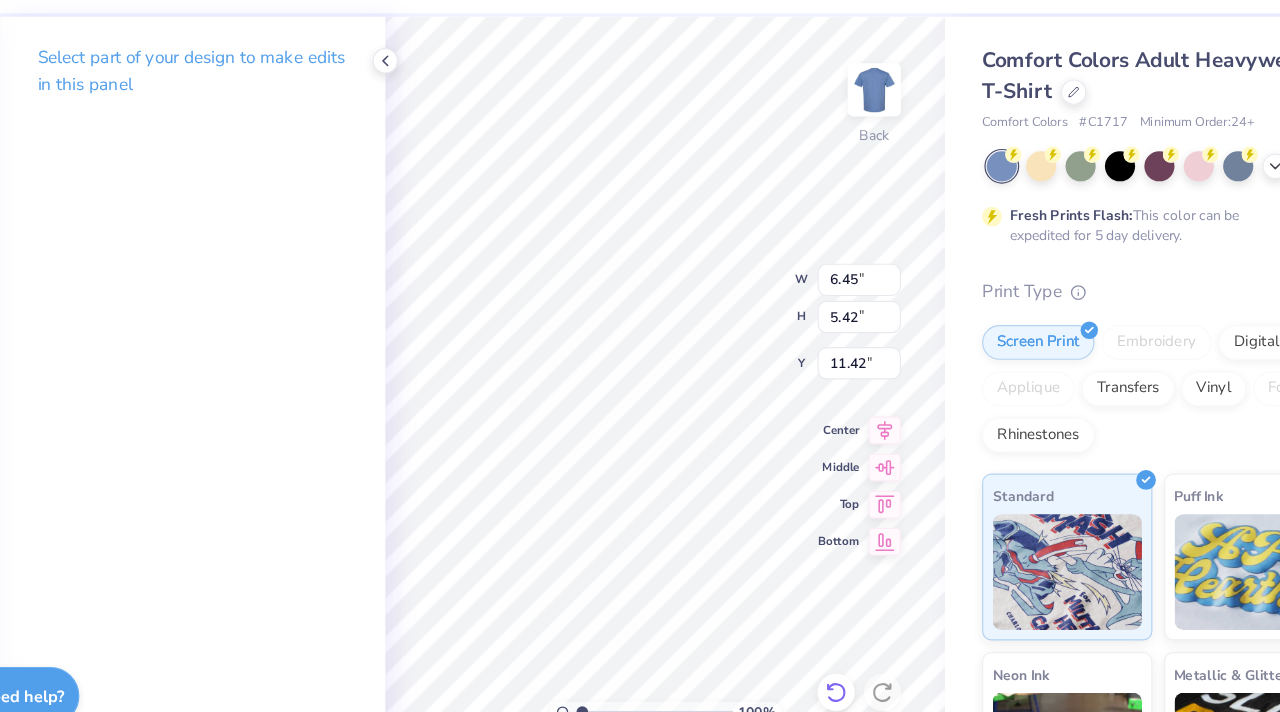 click 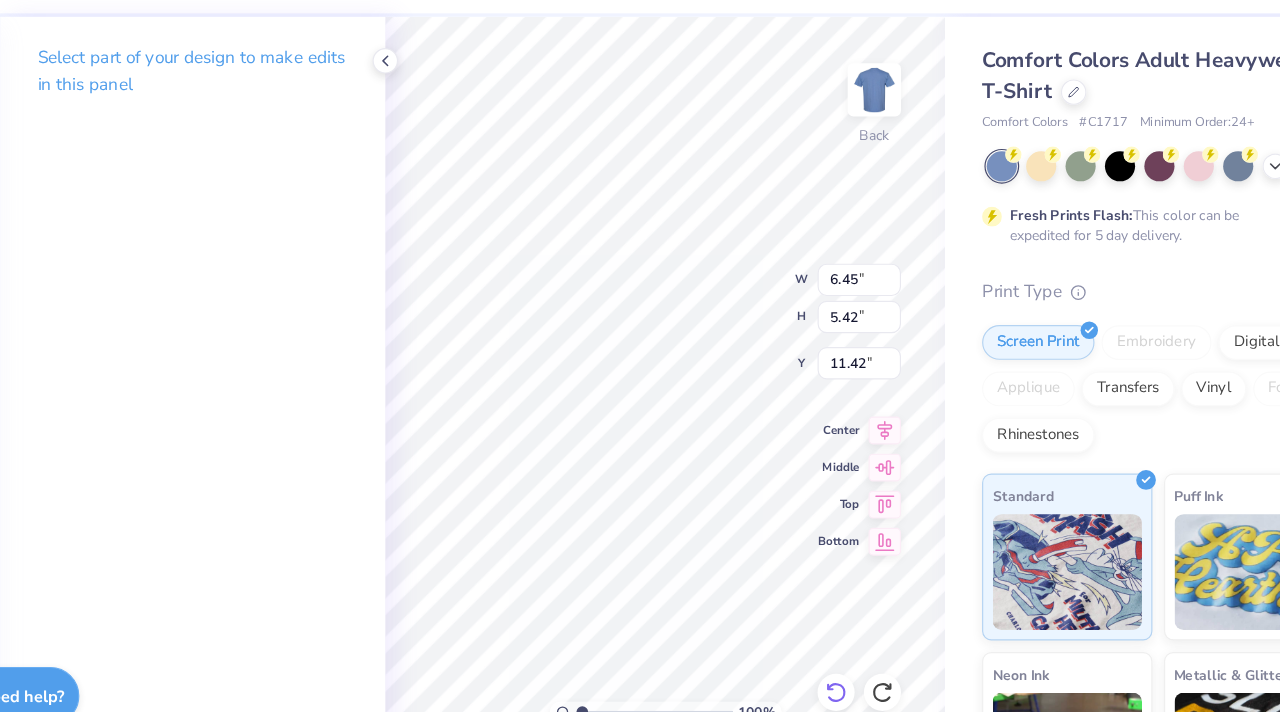 type on "11.08" 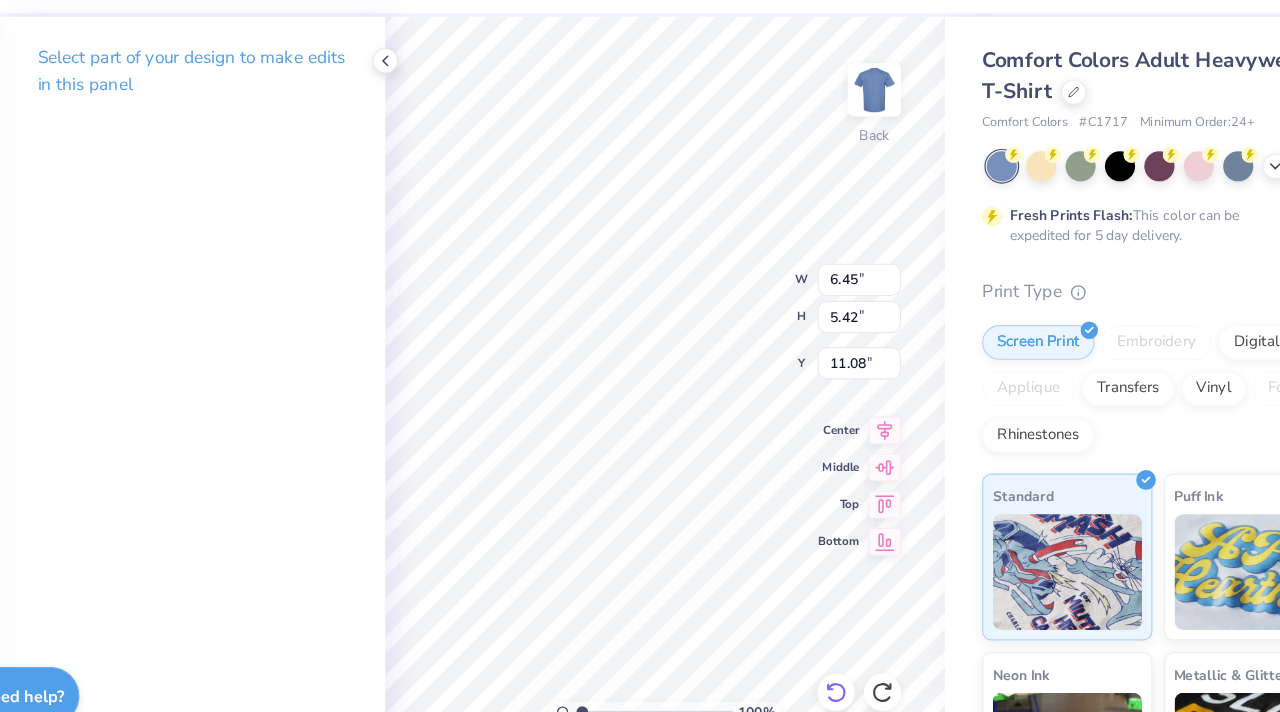 type on "9.38" 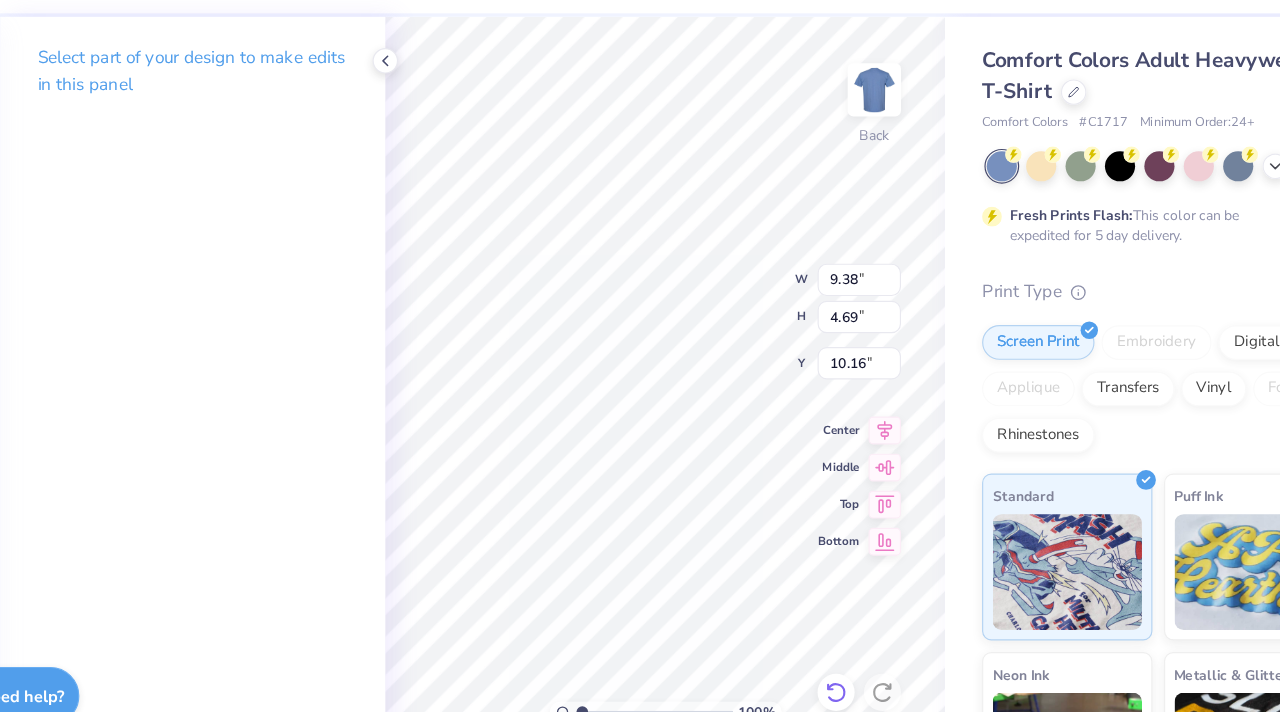 click 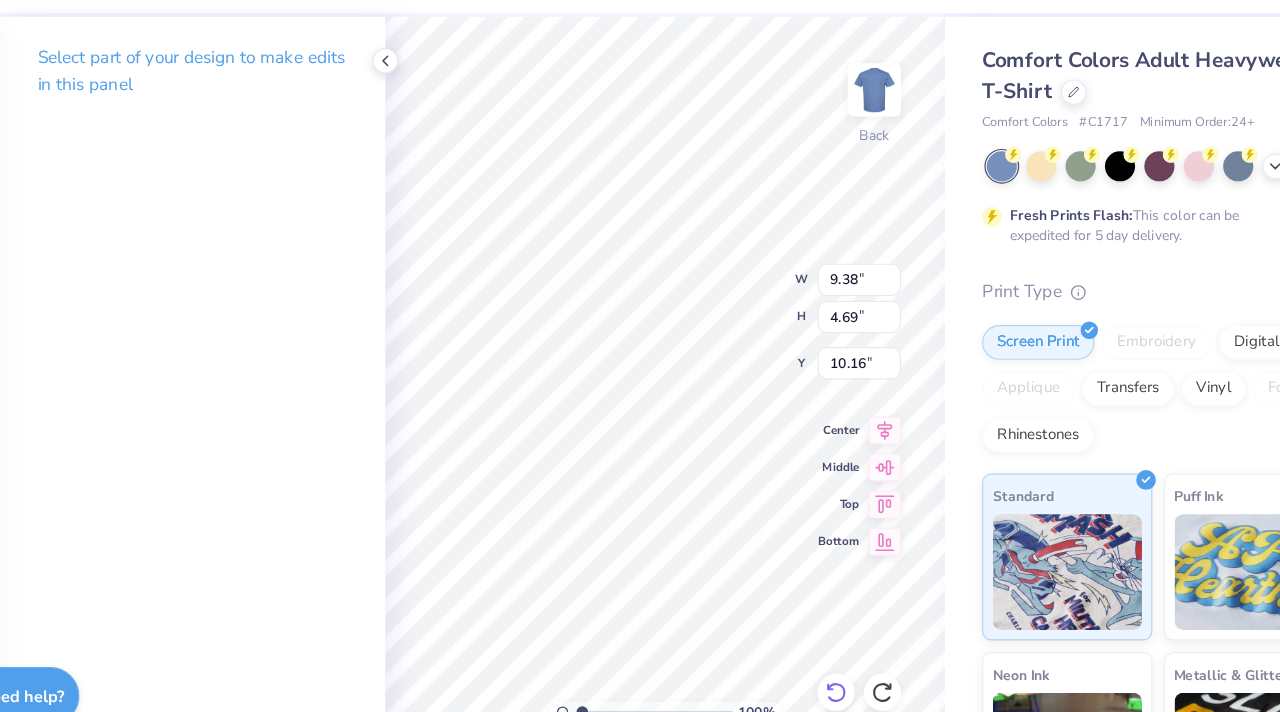type on "10.73" 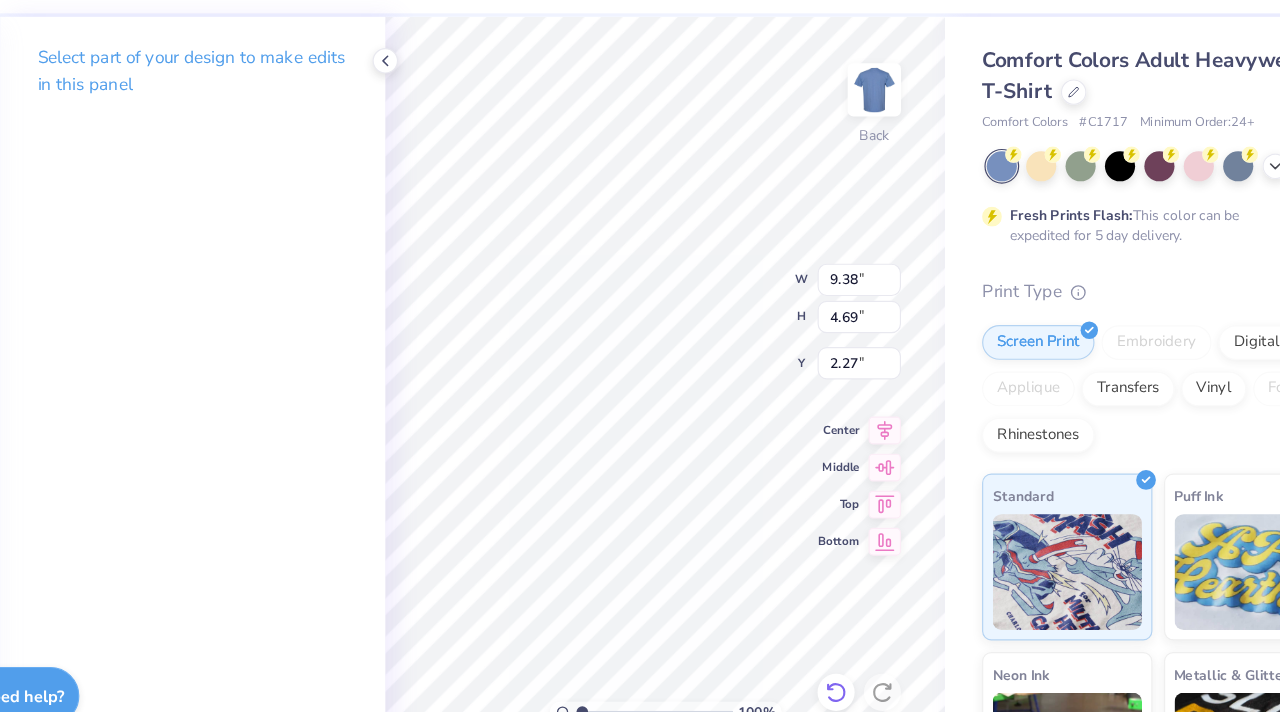 type on "2.27" 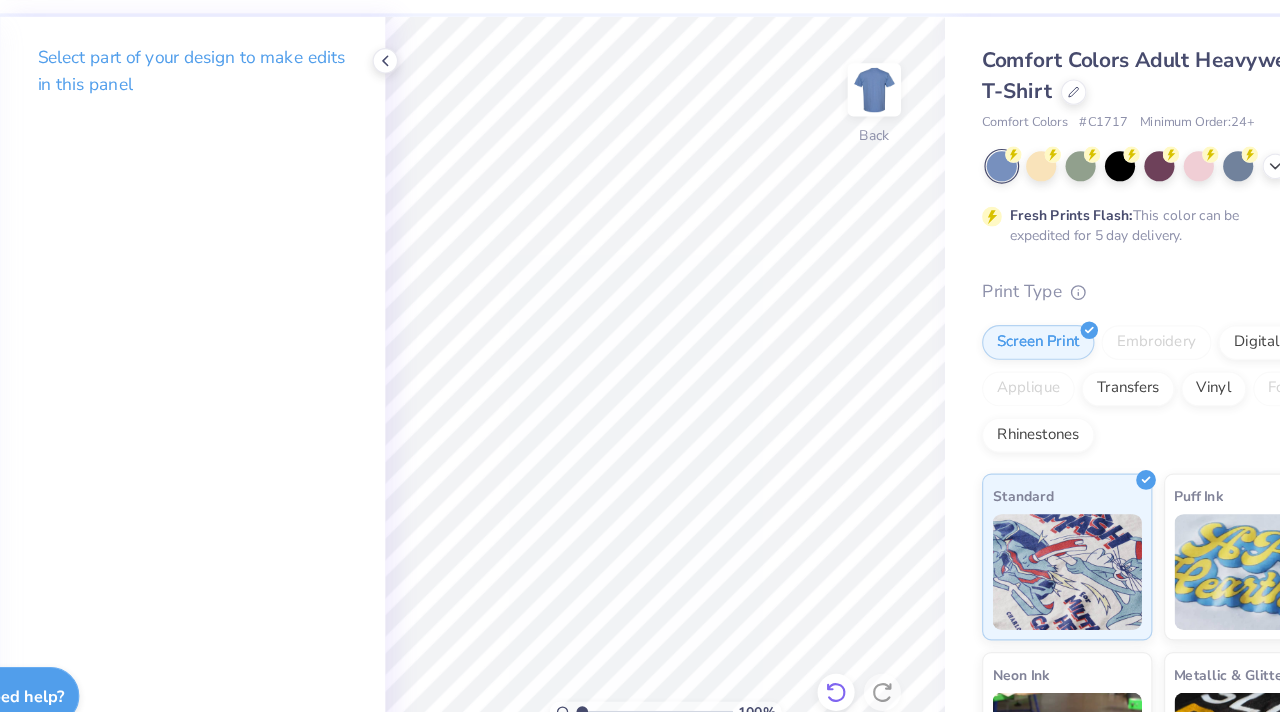 click 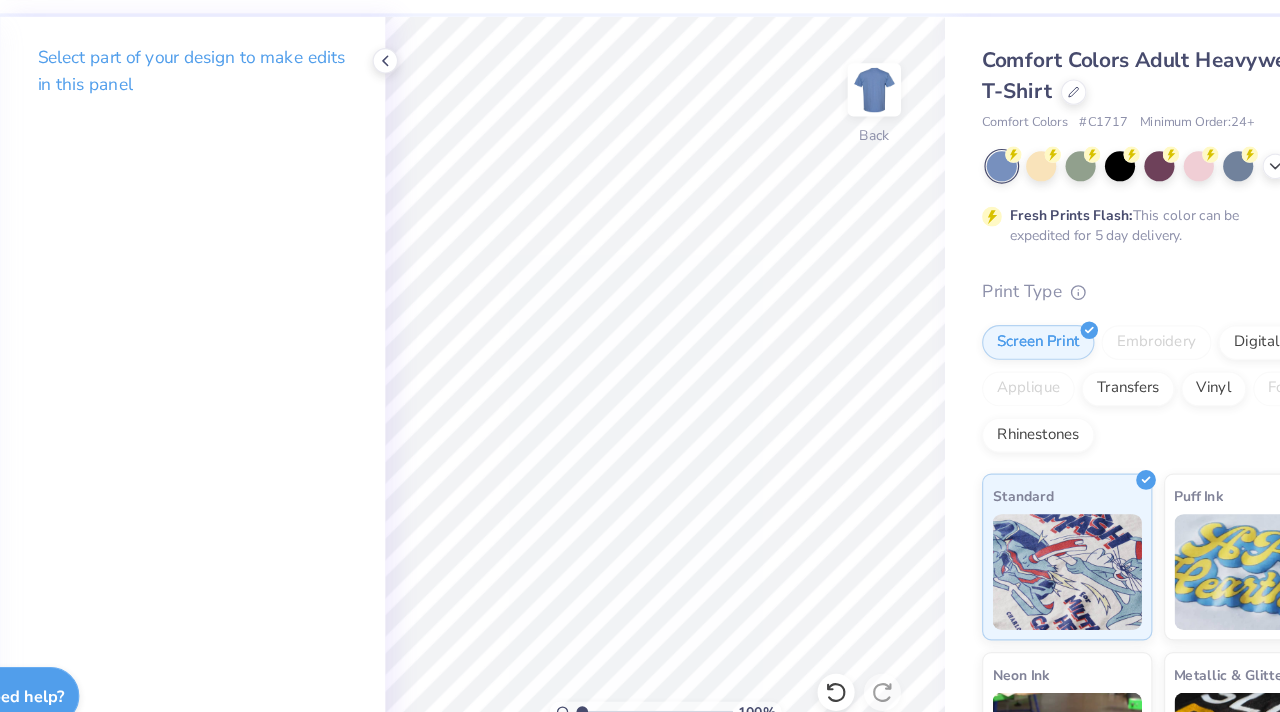 click on "100  %" at bounding box center (663, 392) 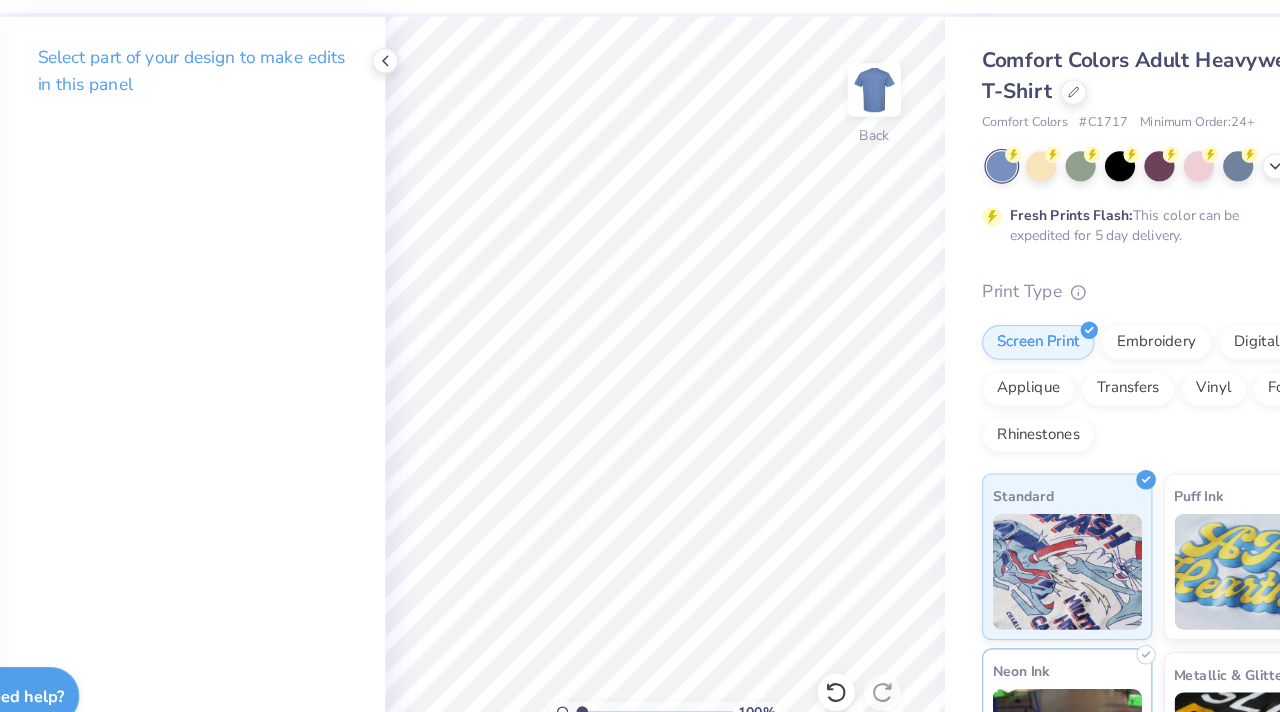 click on "Art colors Design Title Save CD Image AI Designs Add Text Upload Greek Clipart & logos Decorate Select part of your design to make edits in this panel 100 % Back Comfort Colors Adult Heavyweight T-Shirt Comfort Colors # C1717 Minimum Order: 24 + Fresh Prints Flash: This color can be expedited for 5 day delivery. Print Type Screen Print Embroidery Digital Print Applique Transfers Vinyl Foil Rhinestones Standard Puff Ink Neon Ink Metallic & Glitter Ink Glow in the Dark Ink Water based Ink Need help? Chat with us." at bounding box center (640, 356) 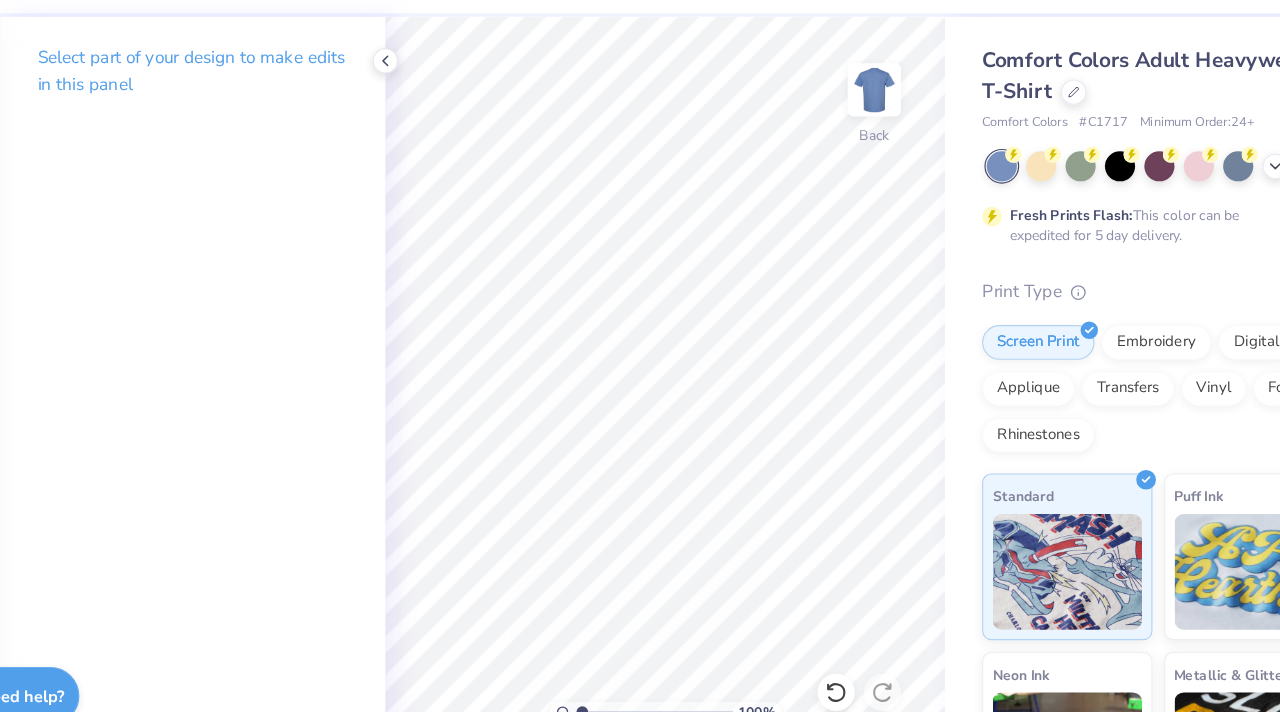 click on "Art colors Design Title Save CD Image AI Designs Add Text Upload Greek Clipart & logos Decorate Select part of your design to make edits in this panel 100 % Back Comfort Colors Adult Heavyweight T-Shirt Comfort Colors # C1717 Minimum Order: 24 + Fresh Prints Flash: This color can be expedited for 5 day delivery. Print Type Screen Print Embroidery Digital Print Applique Transfers Vinyl Foil Rhinestones Standard Puff Ink Neon Ink Metallic & Glitter Ink Glow in the Dark Ink Water based Ink Need help? Chat with us." at bounding box center (640, 356) 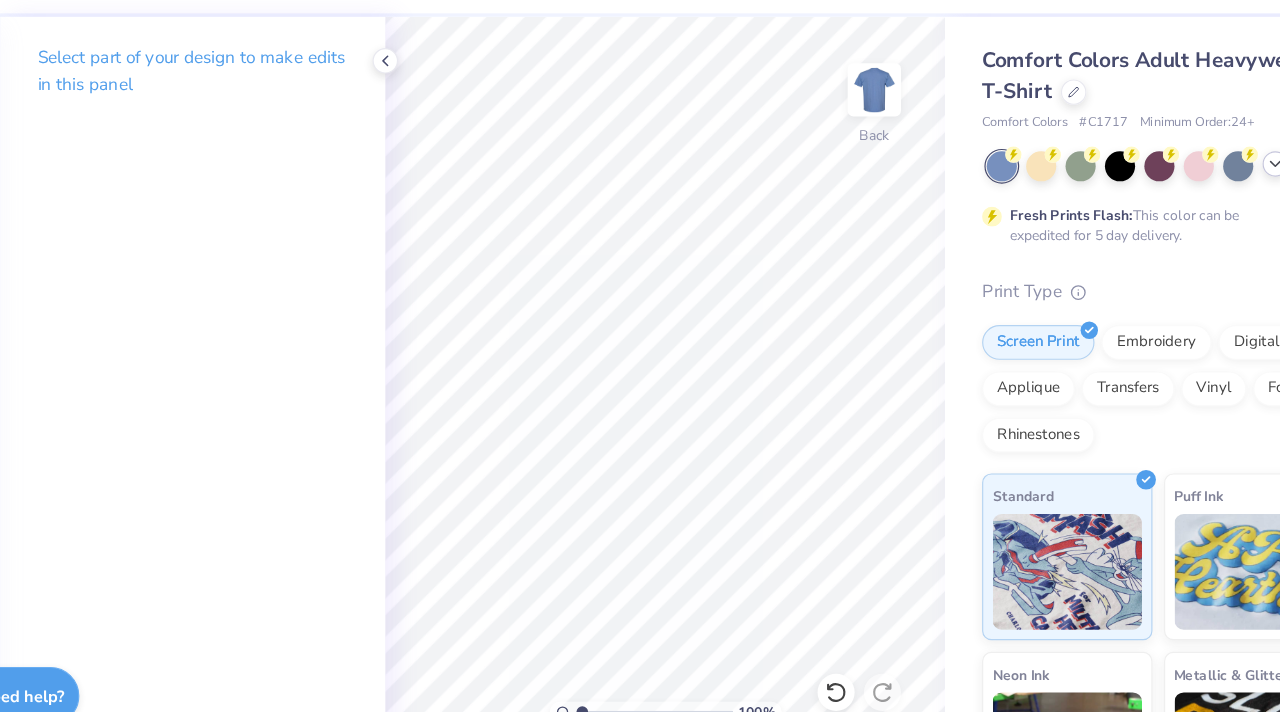 click 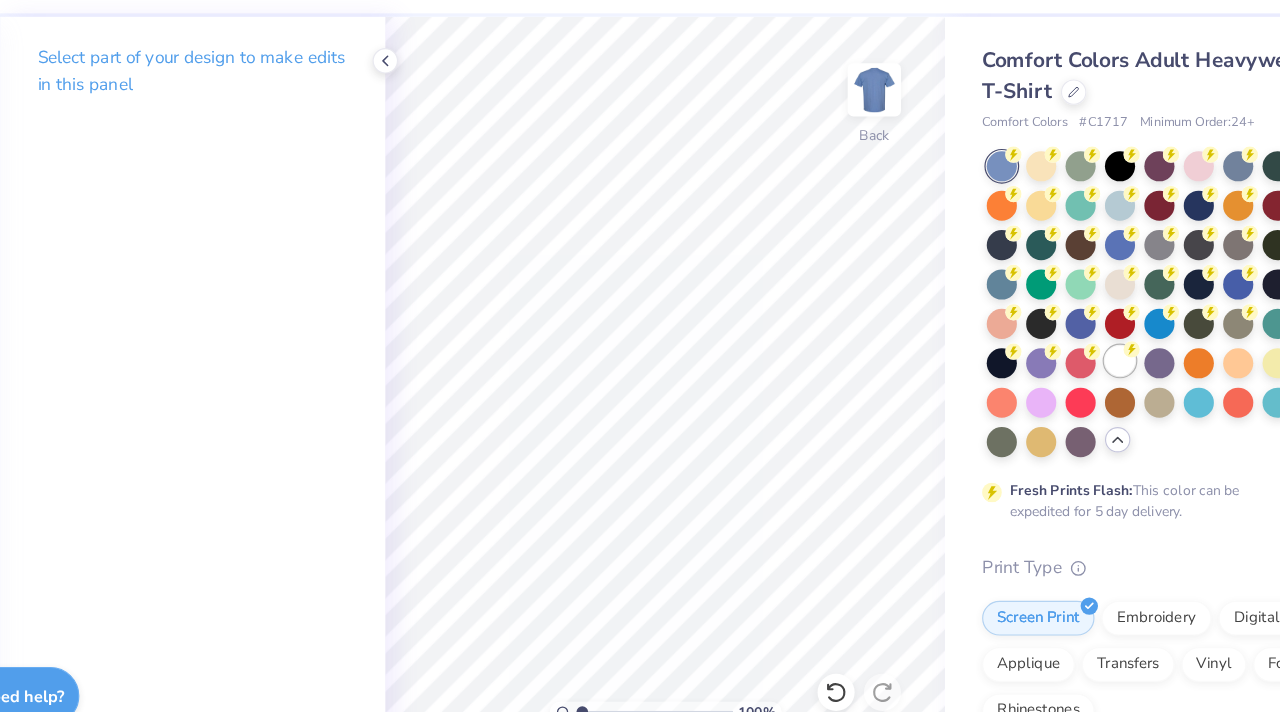 click at bounding box center [1056, 370] 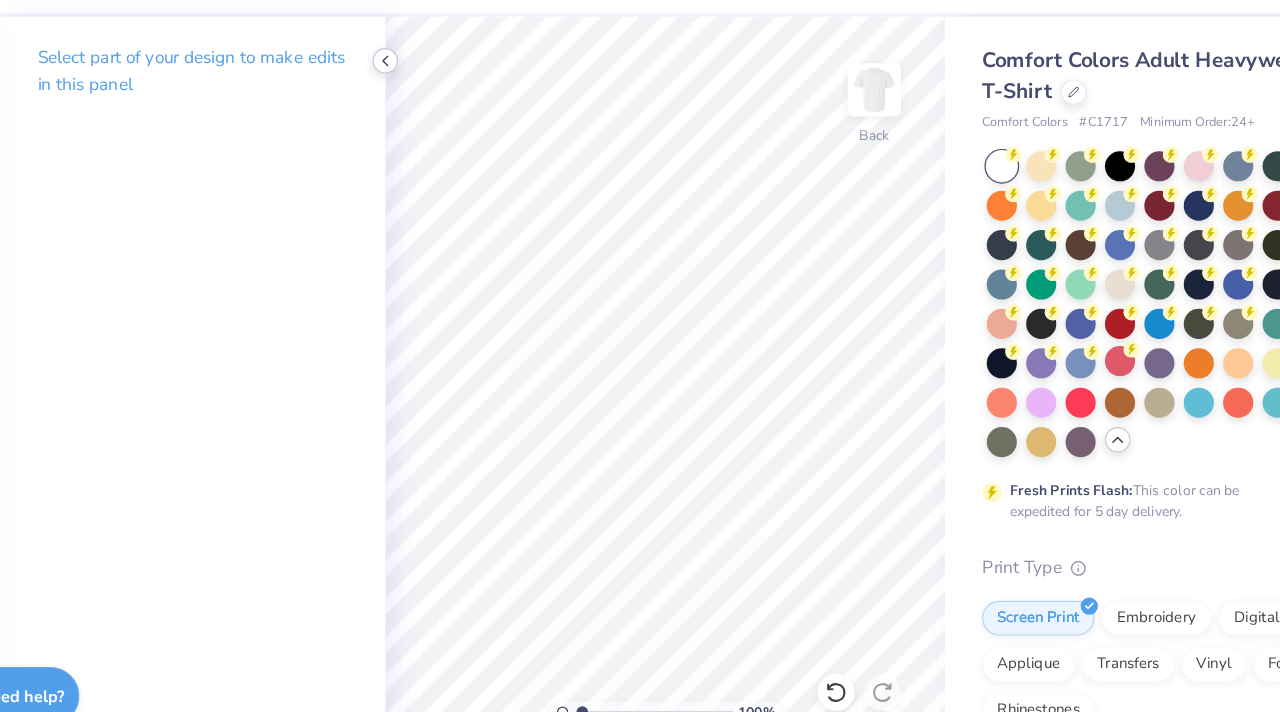 click 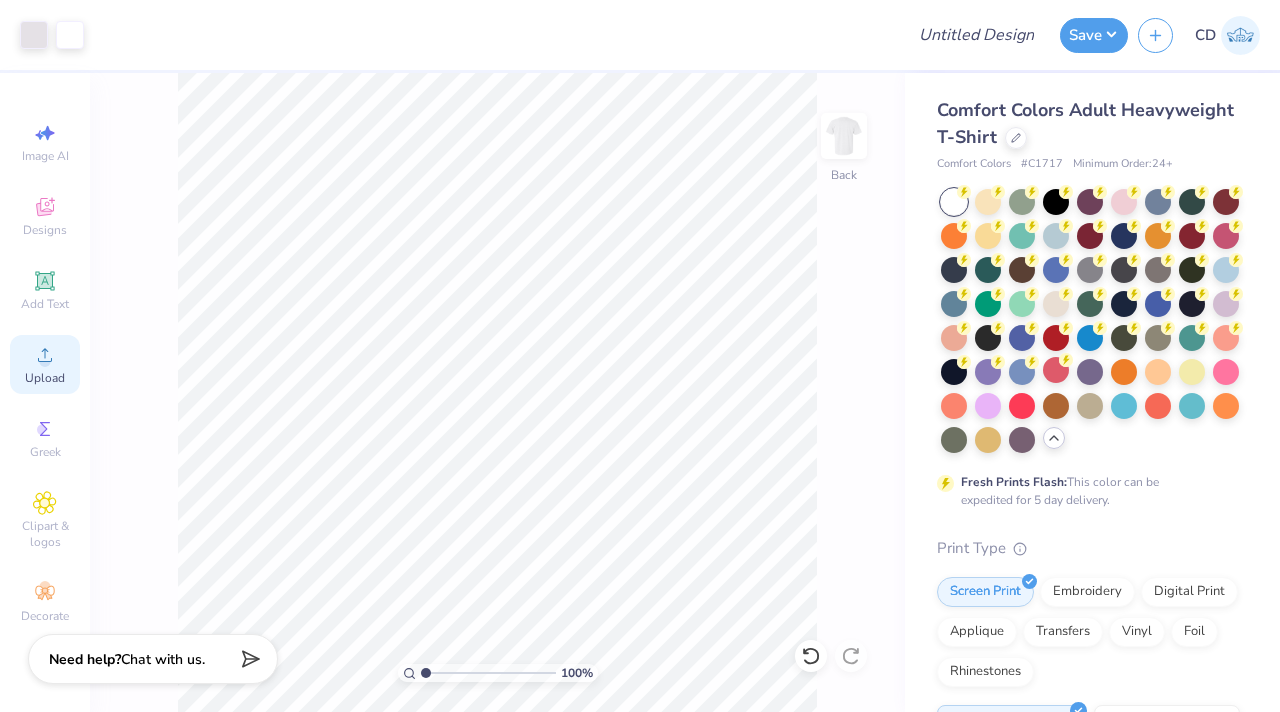 click on "Upload" at bounding box center [45, 364] 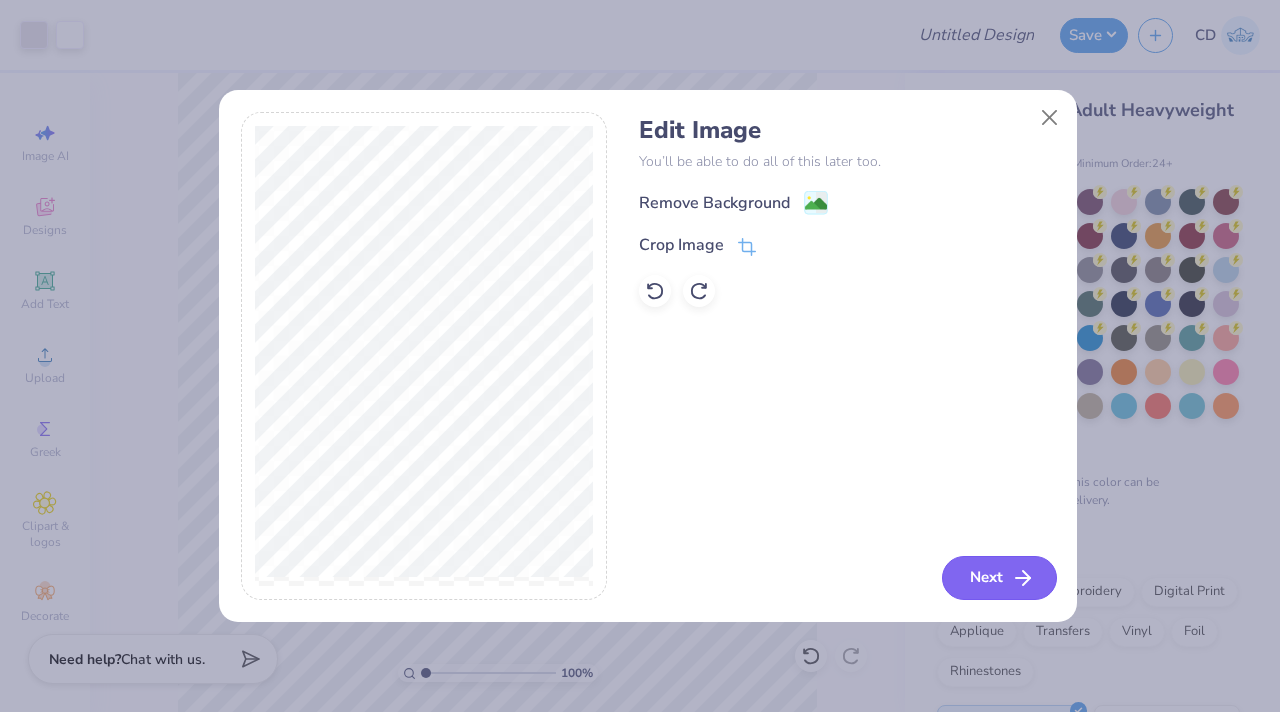 click on "Next" at bounding box center (999, 578) 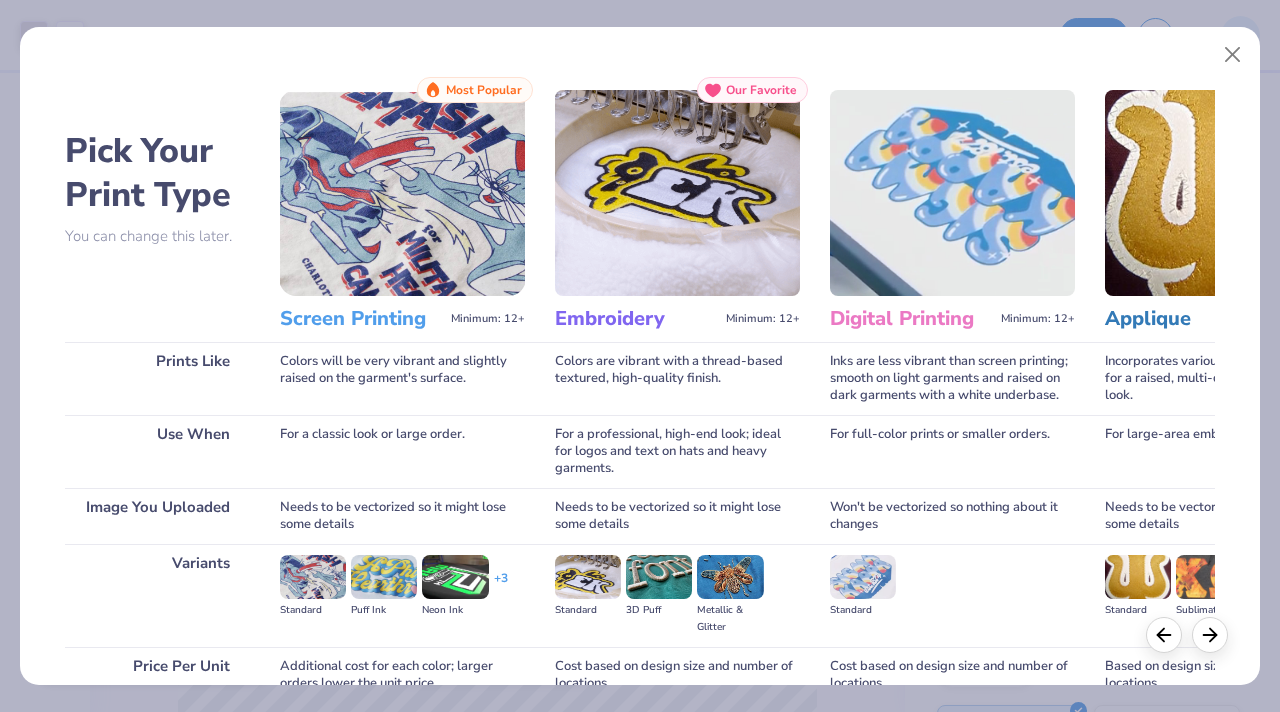 scroll, scrollTop: 185, scrollLeft: 0, axis: vertical 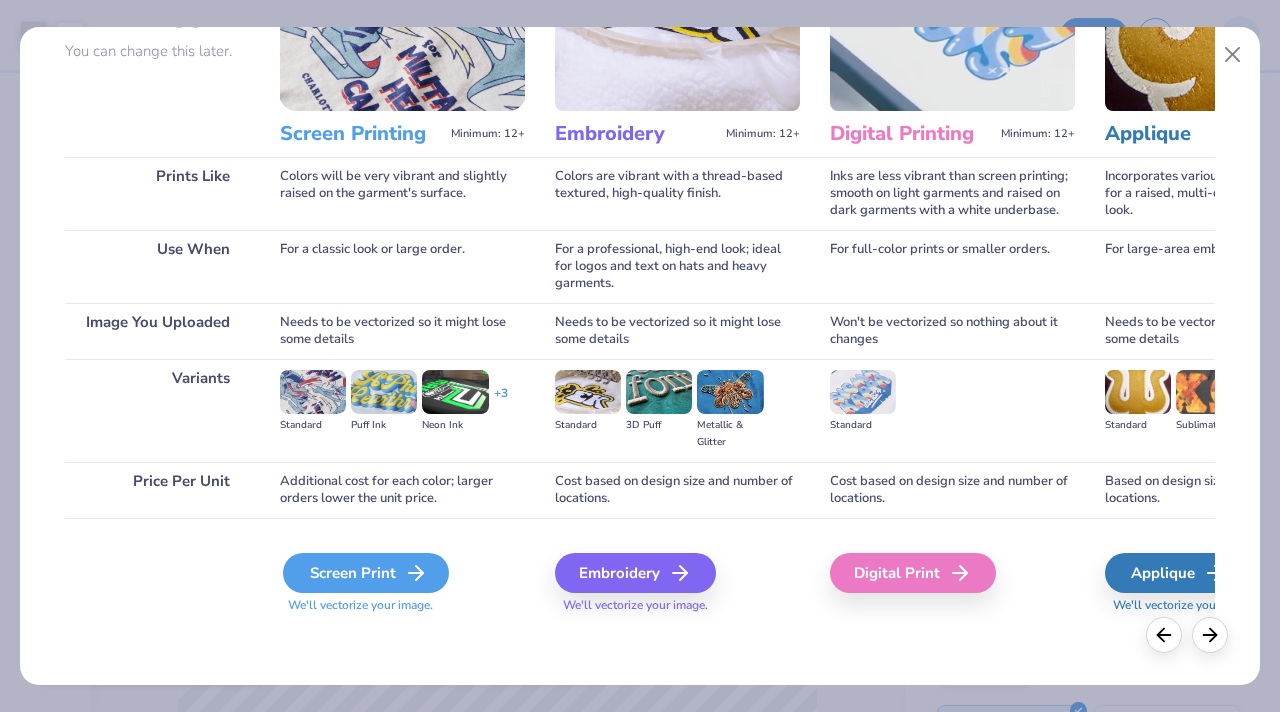 click on "Screen Print" at bounding box center (366, 573) 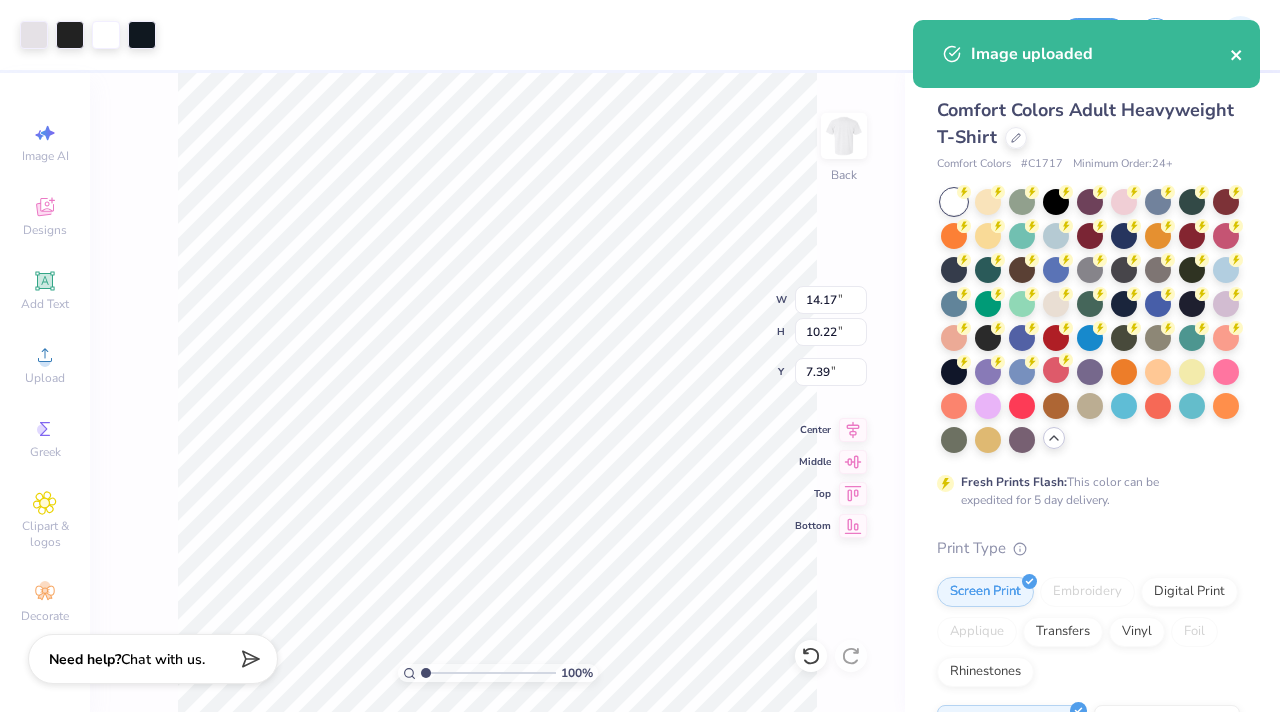 click 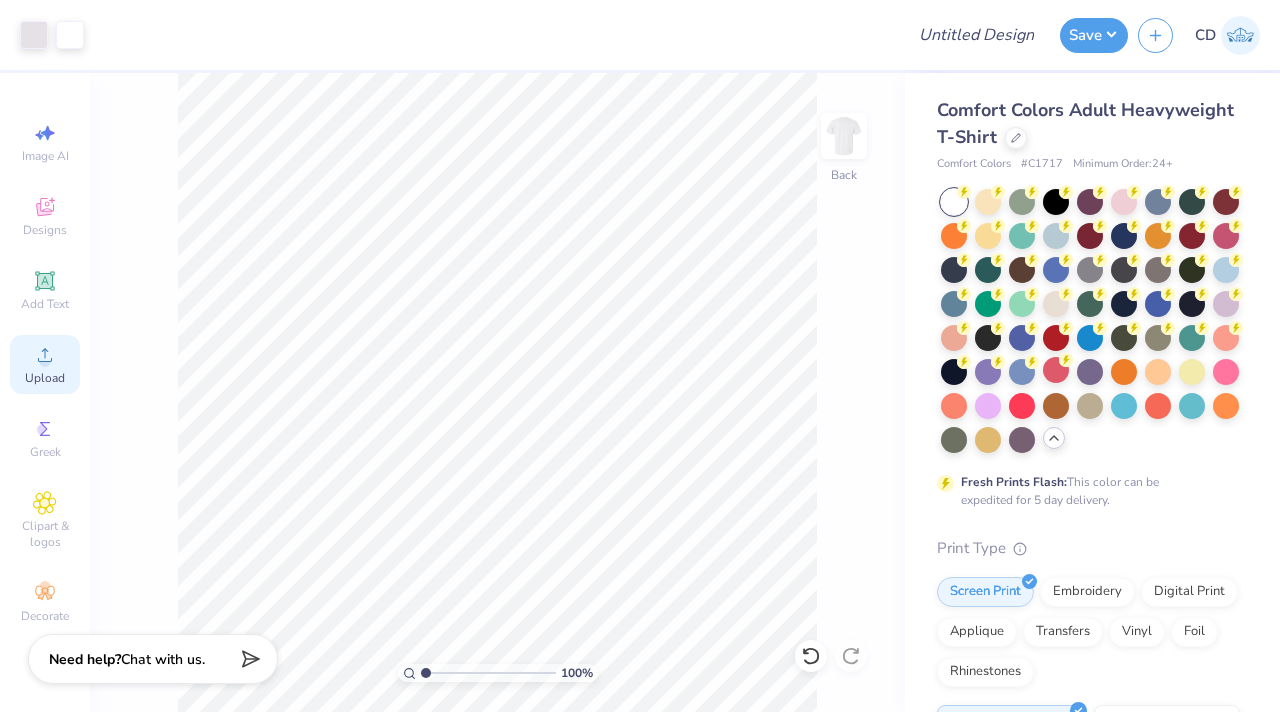 click 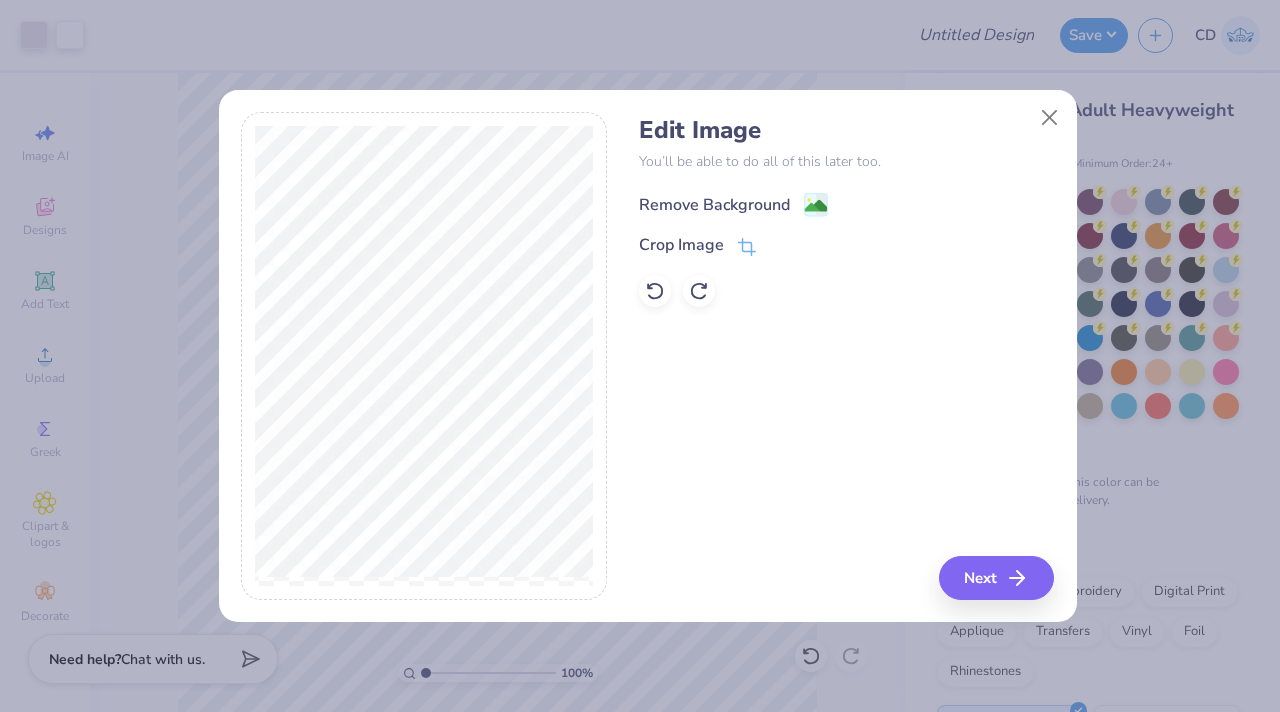click on "Remove Background" at bounding box center (714, 205) 